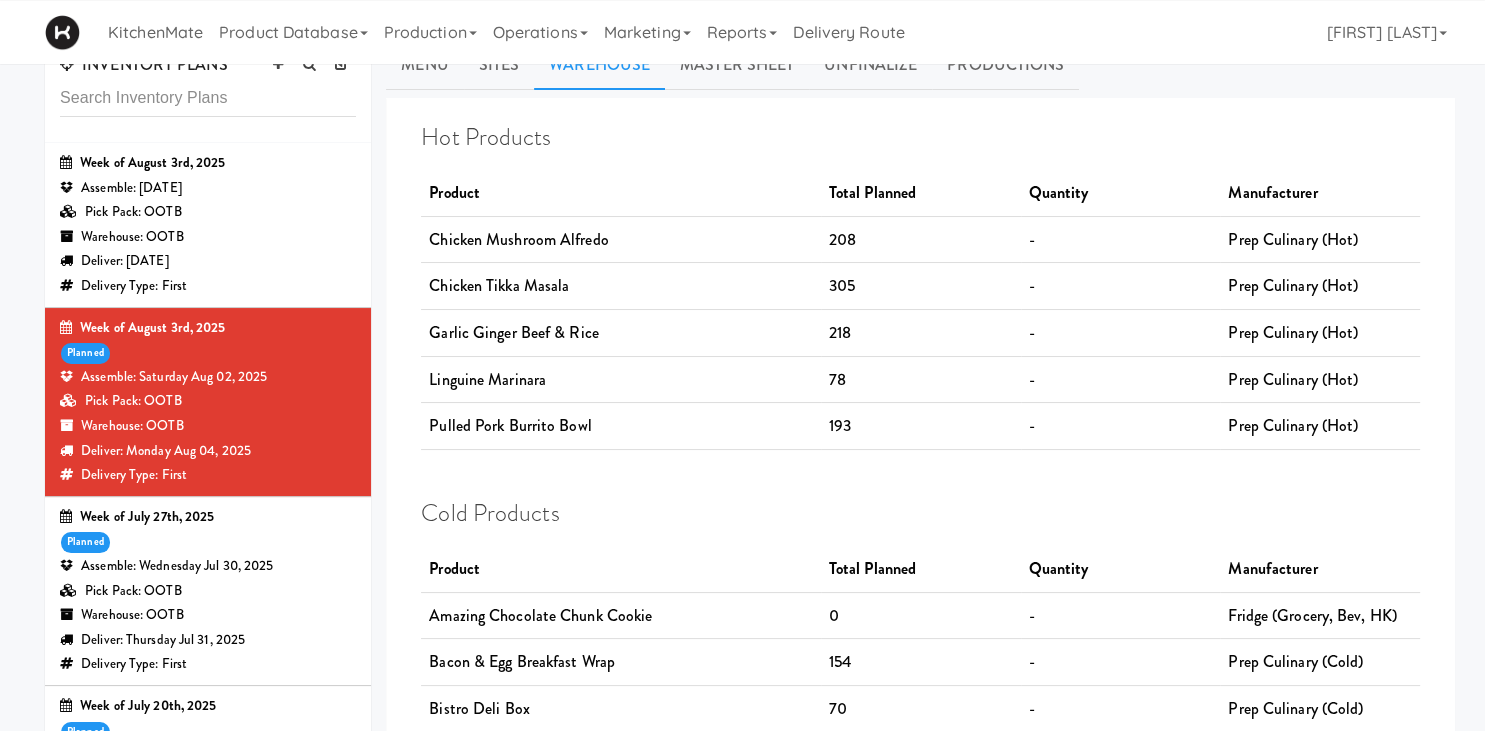 scroll, scrollTop: 0, scrollLeft: 0, axis: both 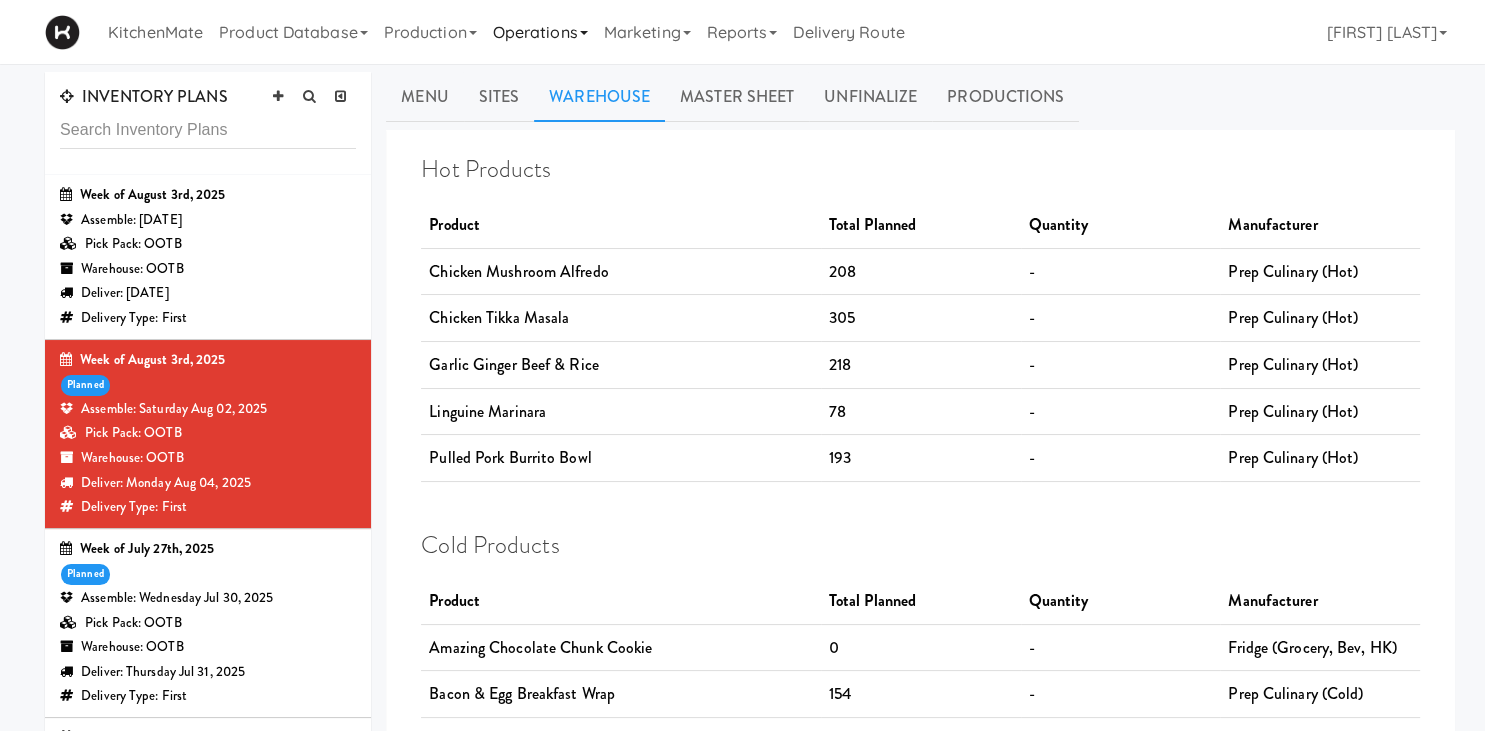 click on "Operations" at bounding box center (540, 32) 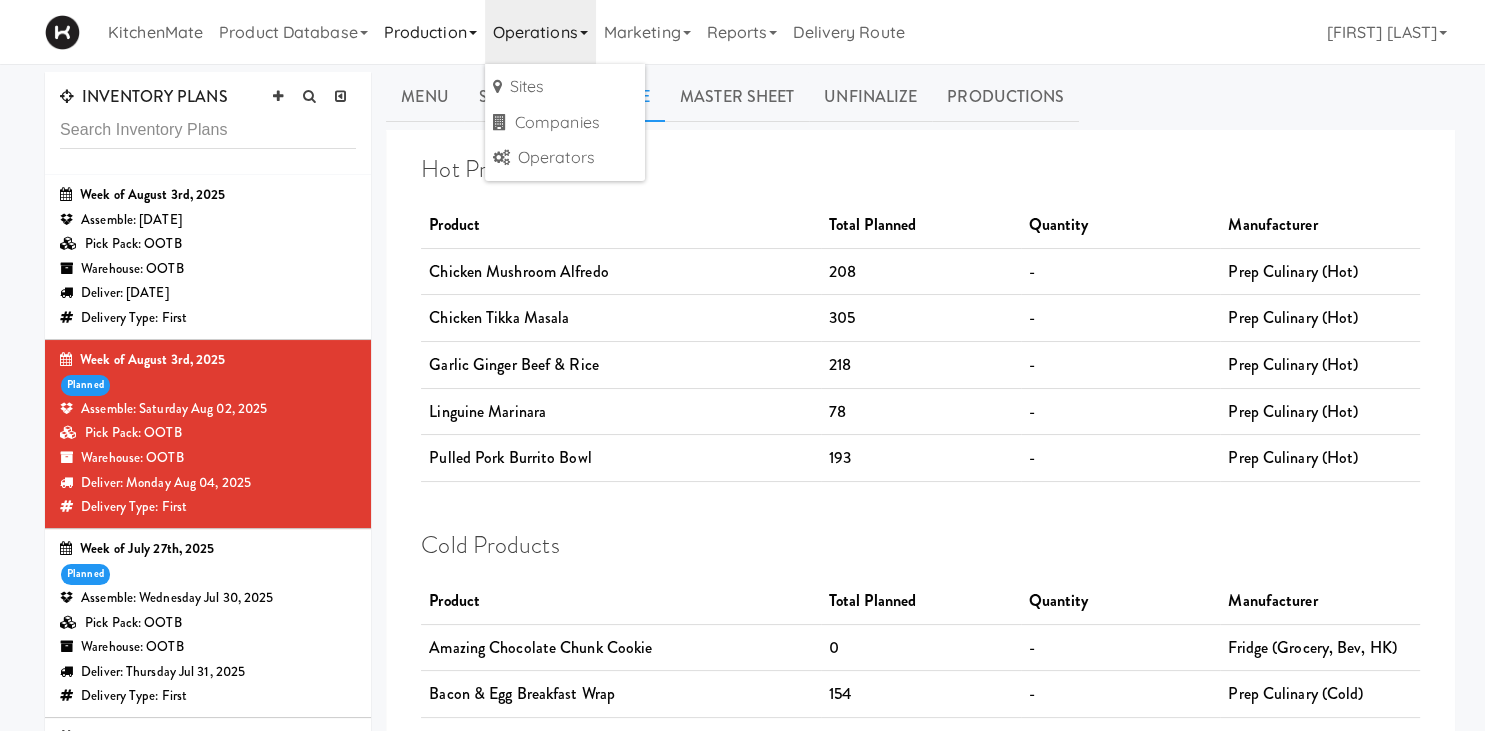 click on "Production" at bounding box center (430, 32) 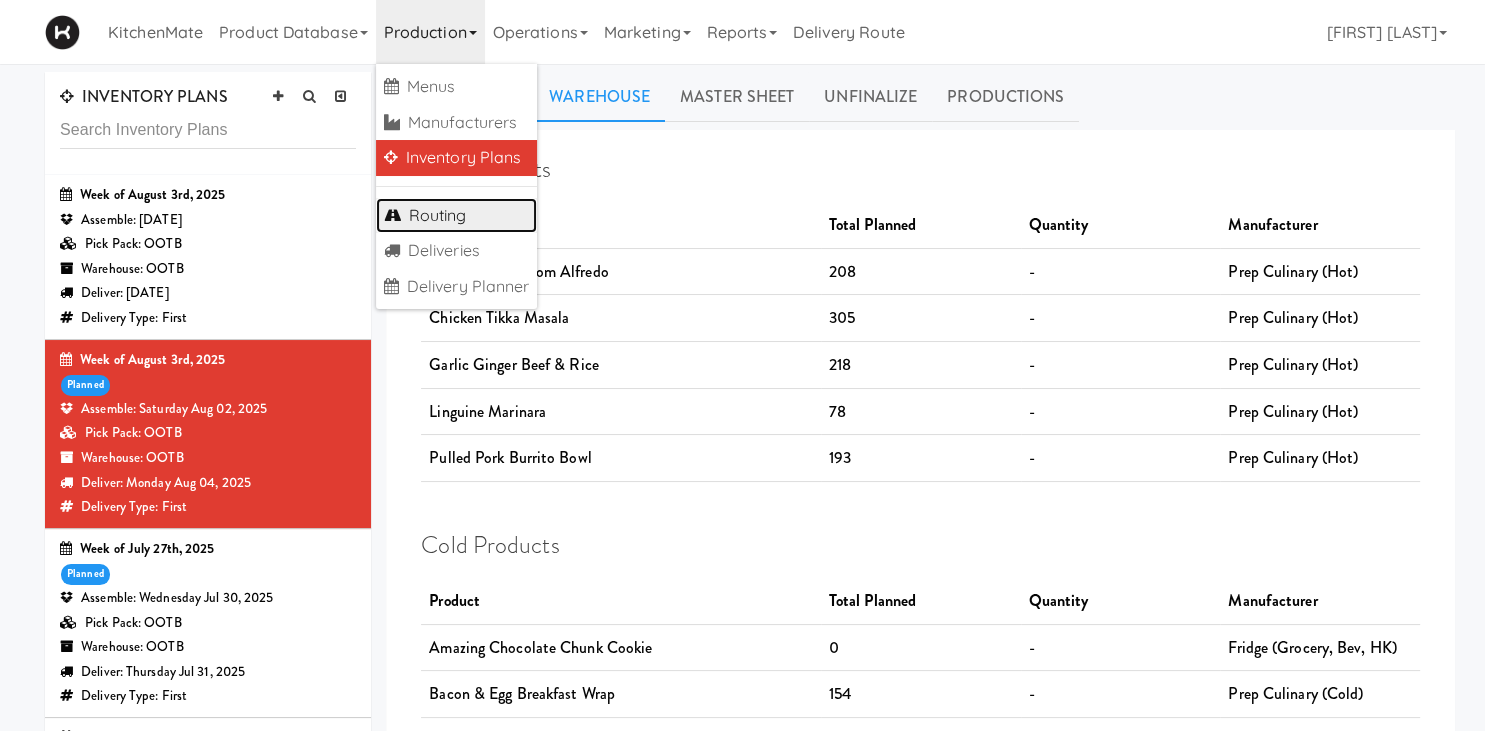 click on "Routing" at bounding box center (457, 216) 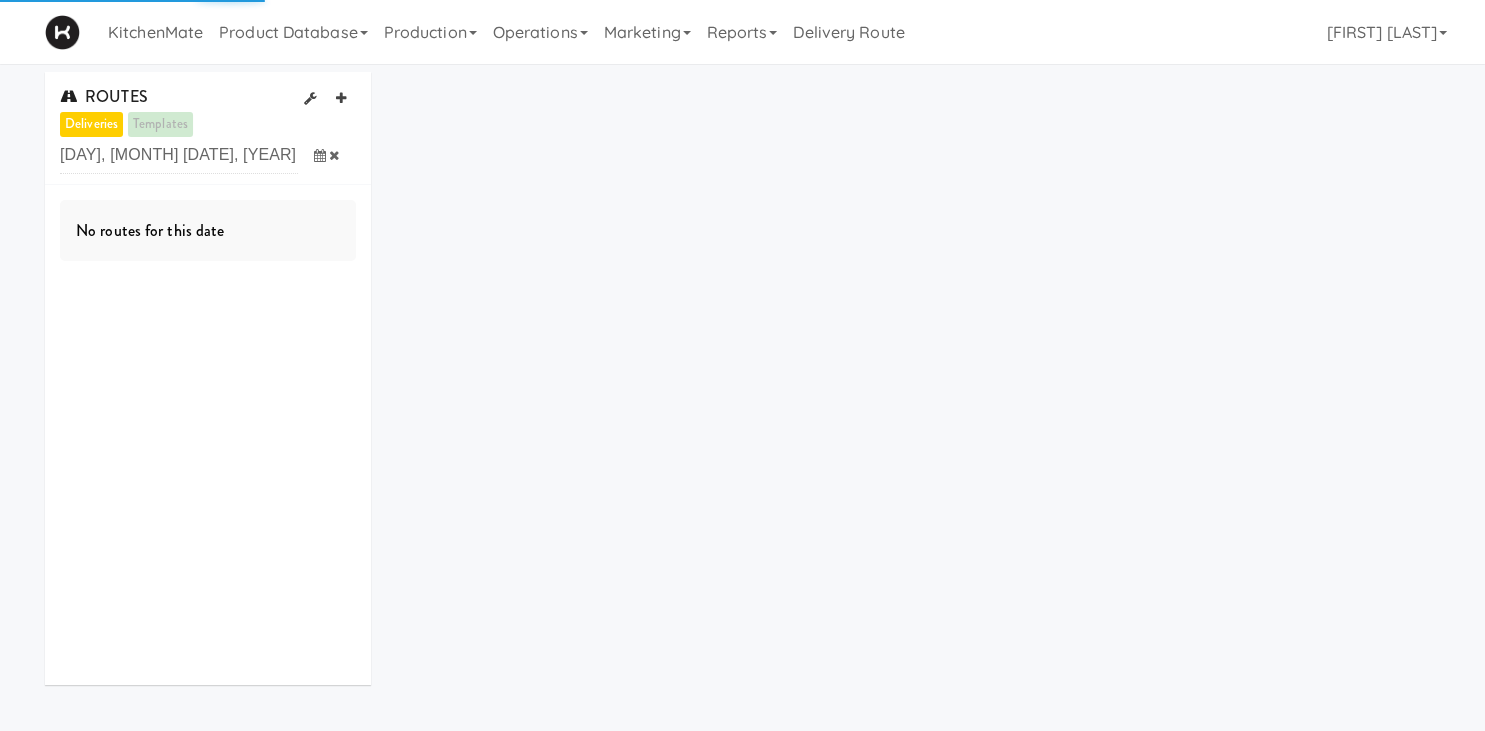 click at bounding box center [320, 155] 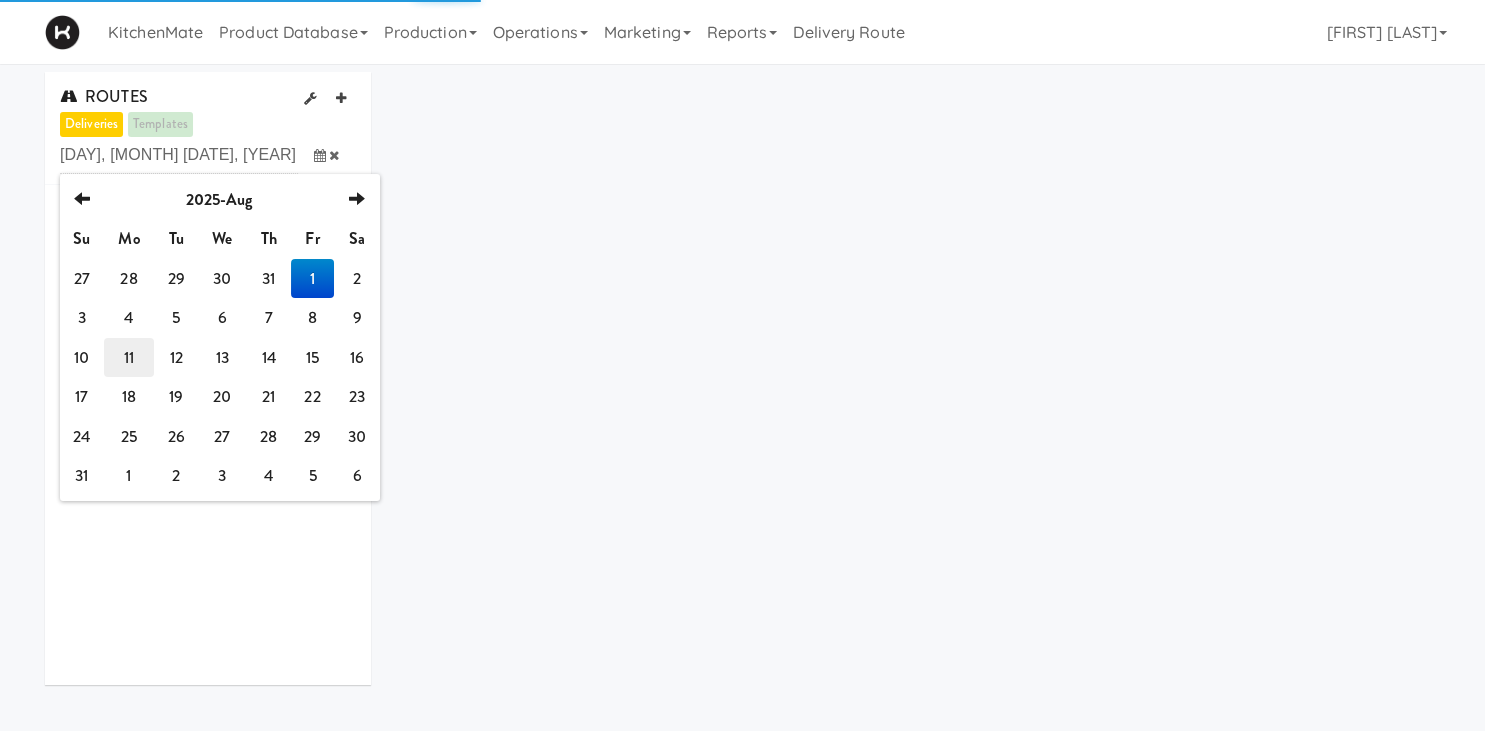 click on "11" at bounding box center (129, 358) 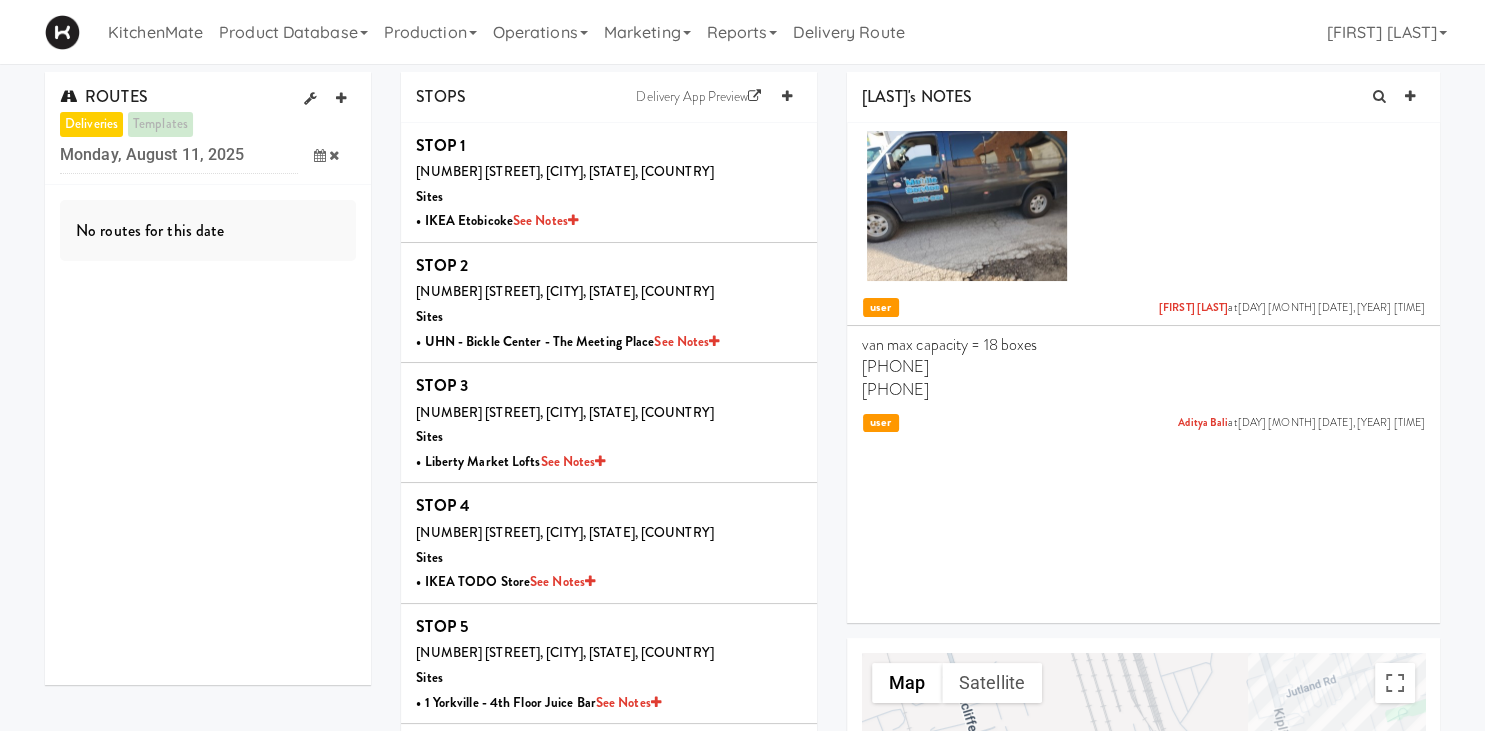 click at bounding box center (327, 155) 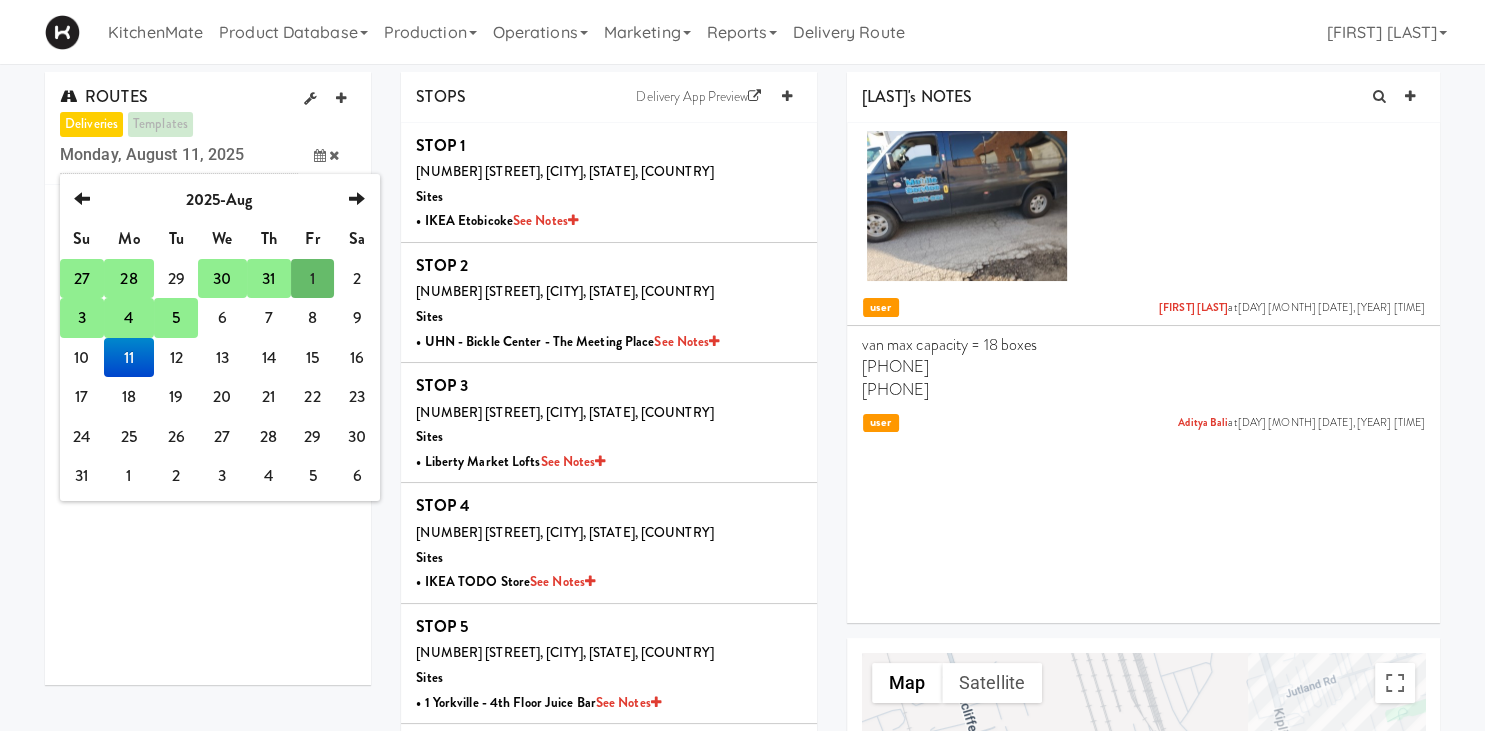click on "4" at bounding box center [129, 318] 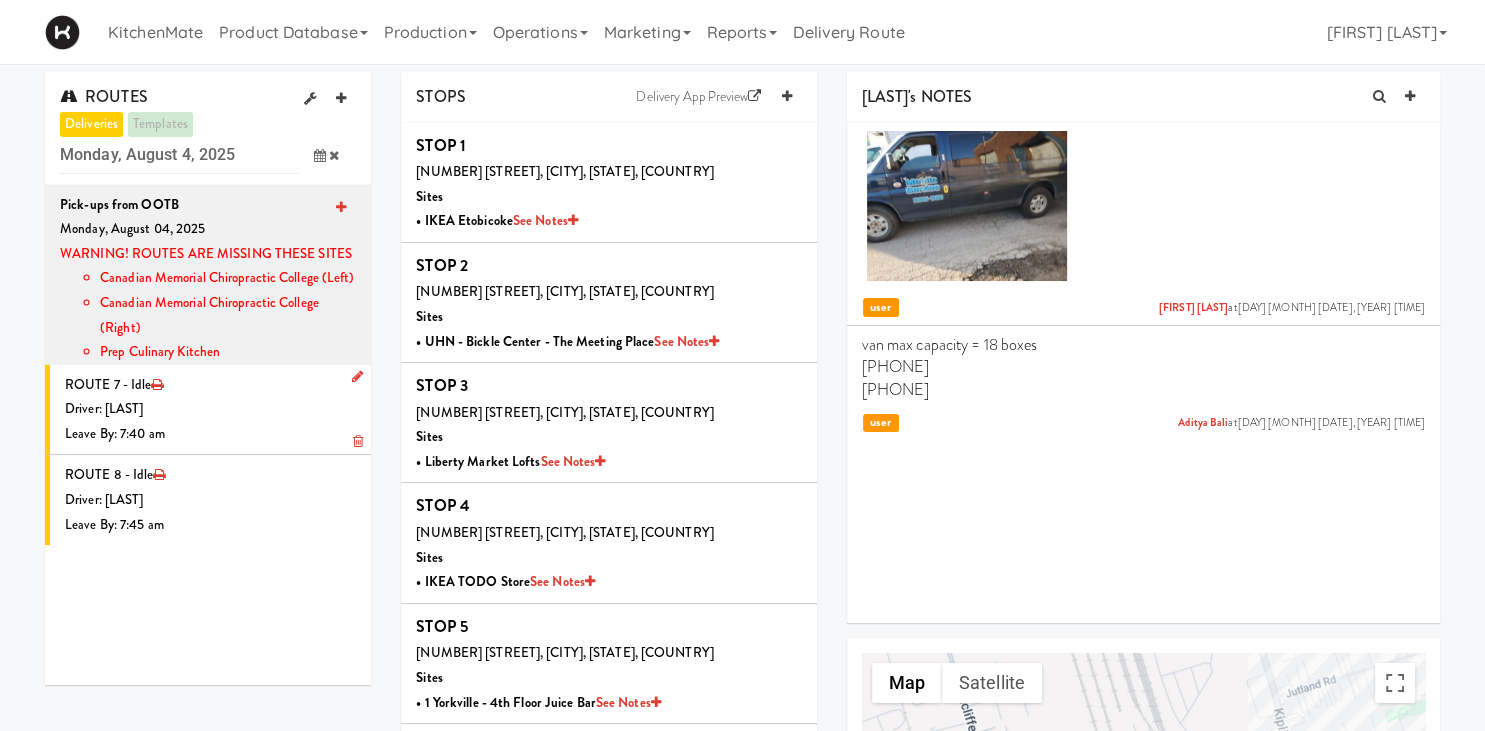 click on "Leave By: 7:40 am" at bounding box center (210, 434) 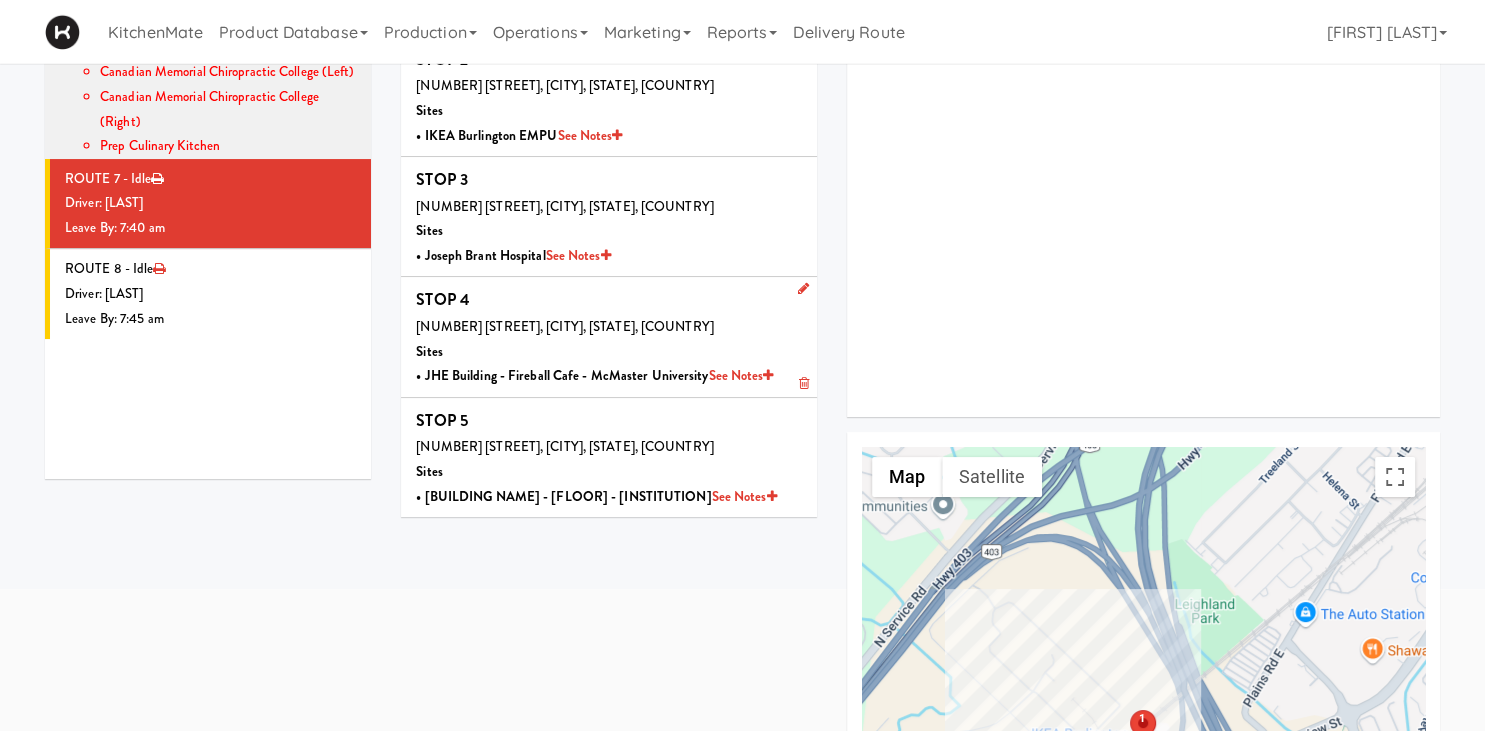 scroll, scrollTop: 211, scrollLeft: 0, axis: vertical 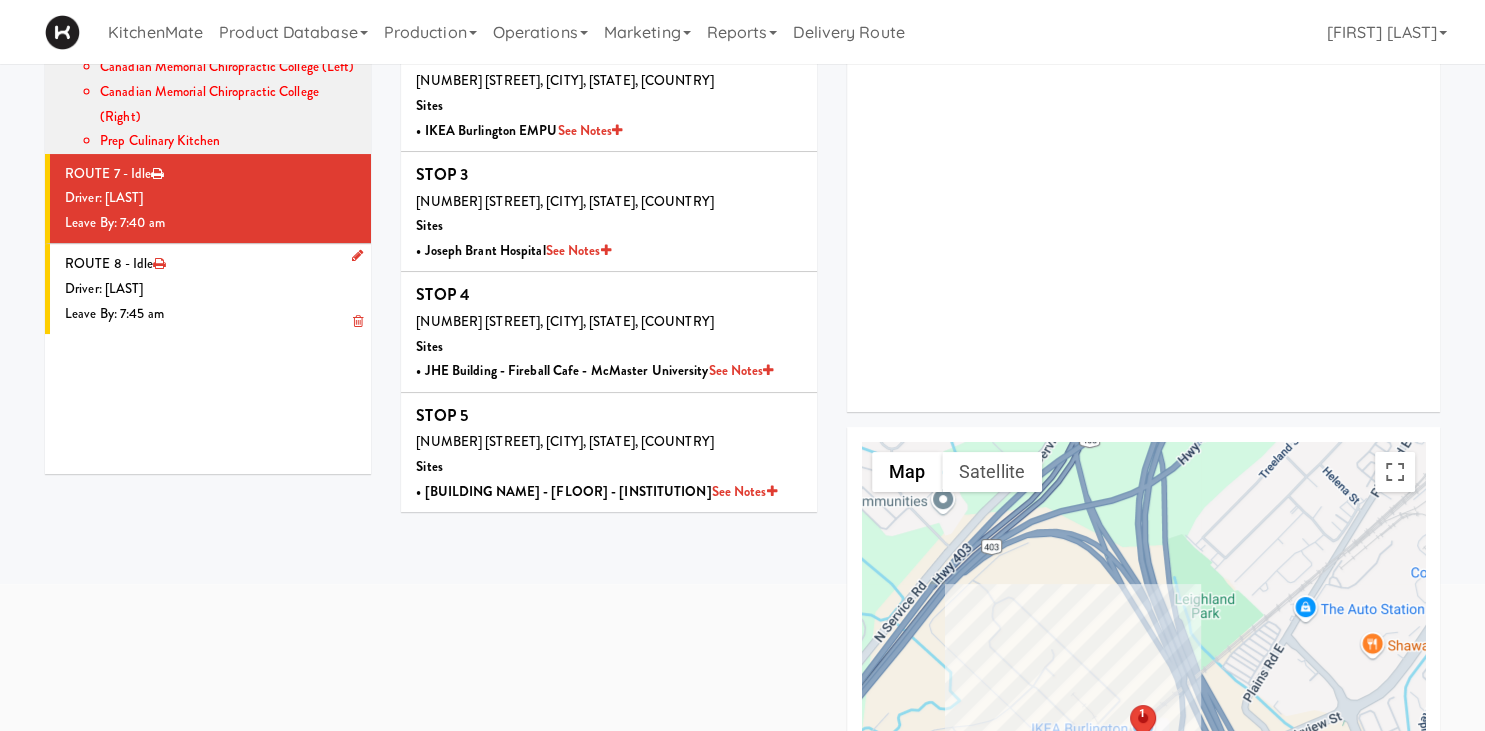 click on "Driver: [FIRST] [LAST]" at bounding box center (210, 289) 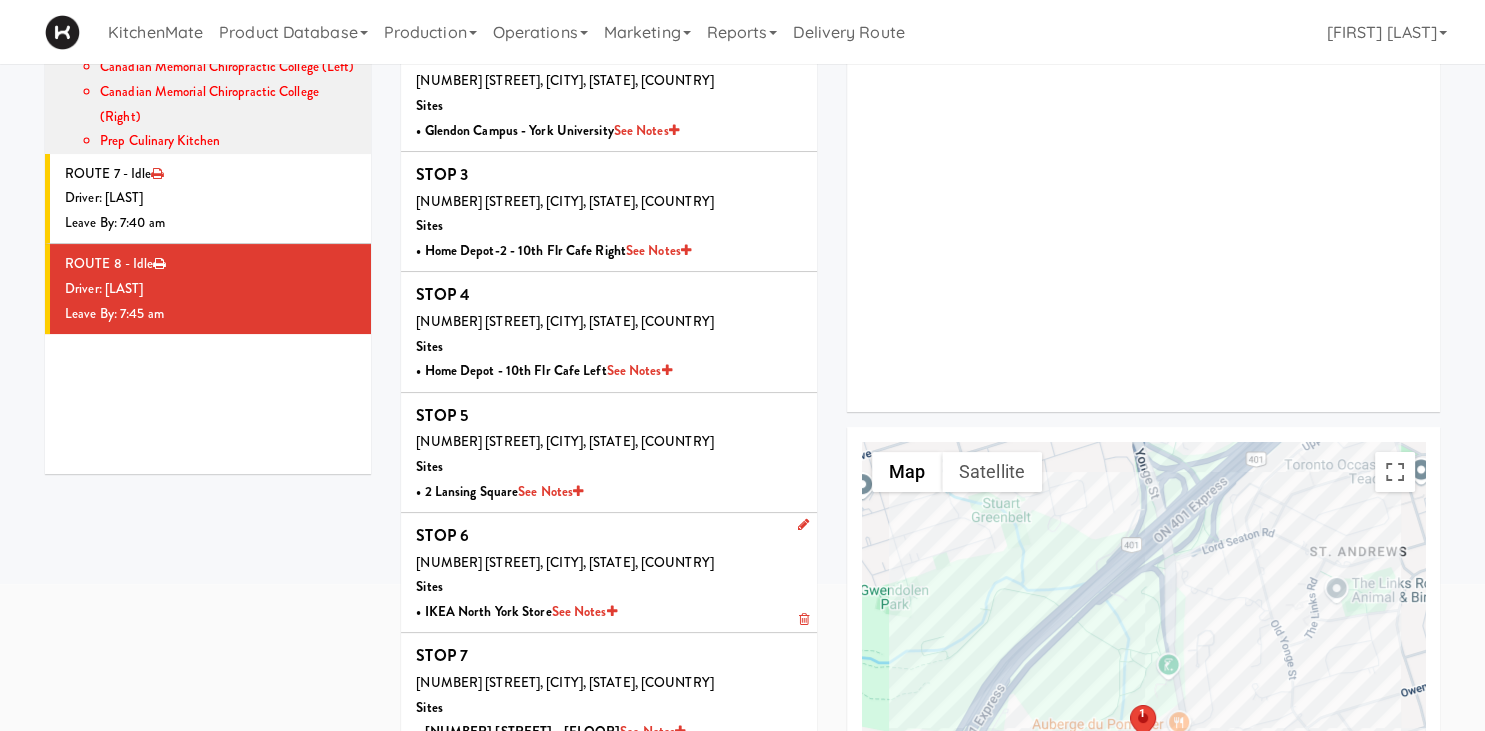 scroll, scrollTop: 0, scrollLeft: 0, axis: both 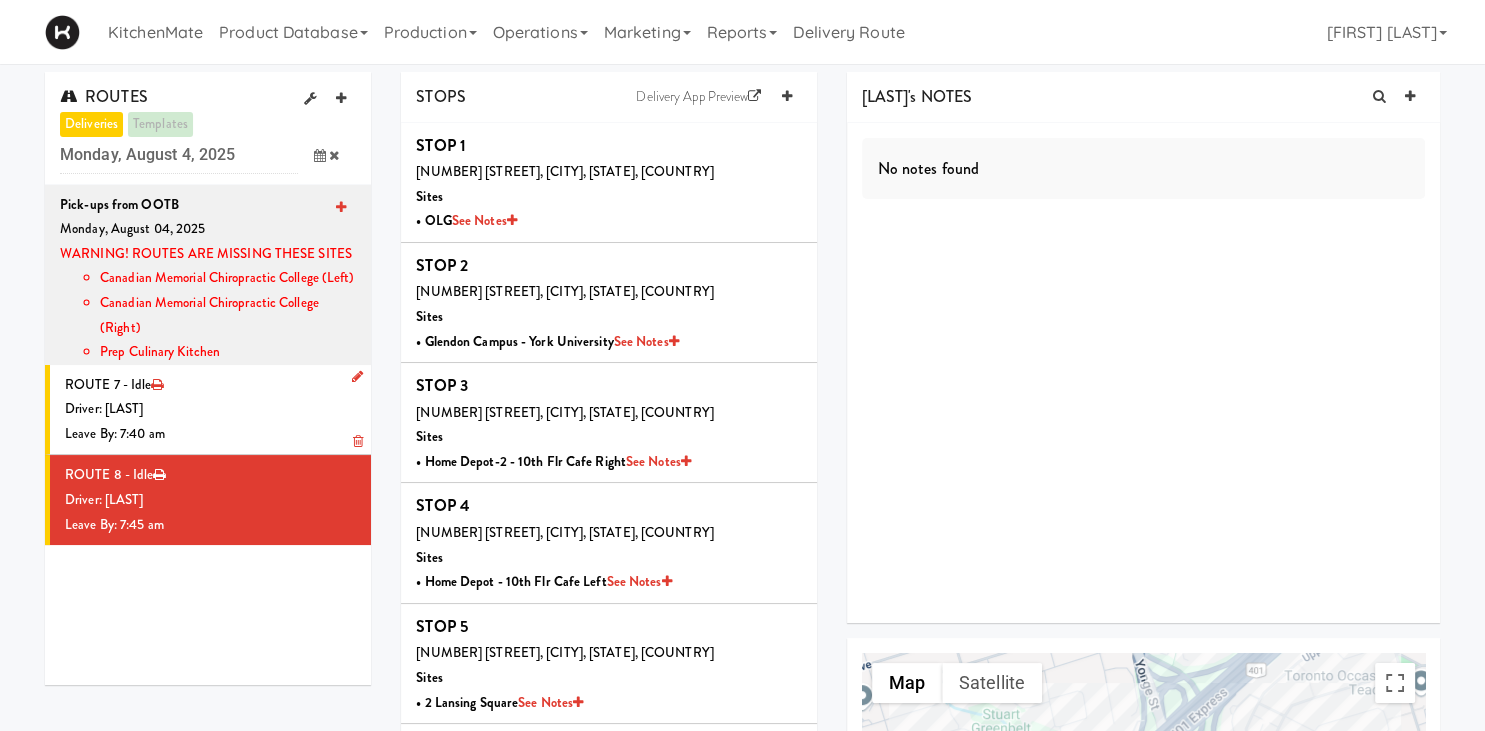 click on "Driver: [FIRST] [LAST]" at bounding box center (210, 409) 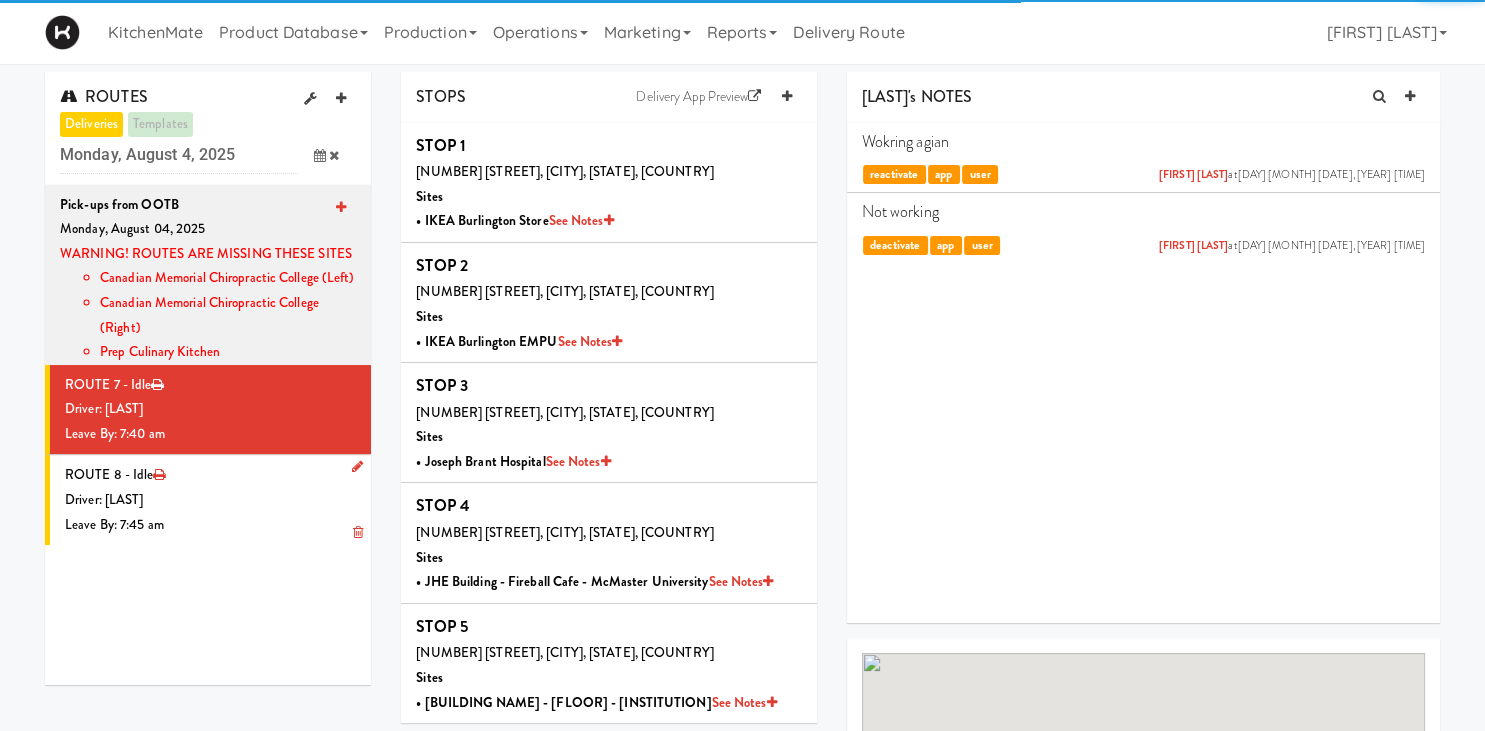 click on "Driver: [FIRST] [LAST]" at bounding box center [210, 500] 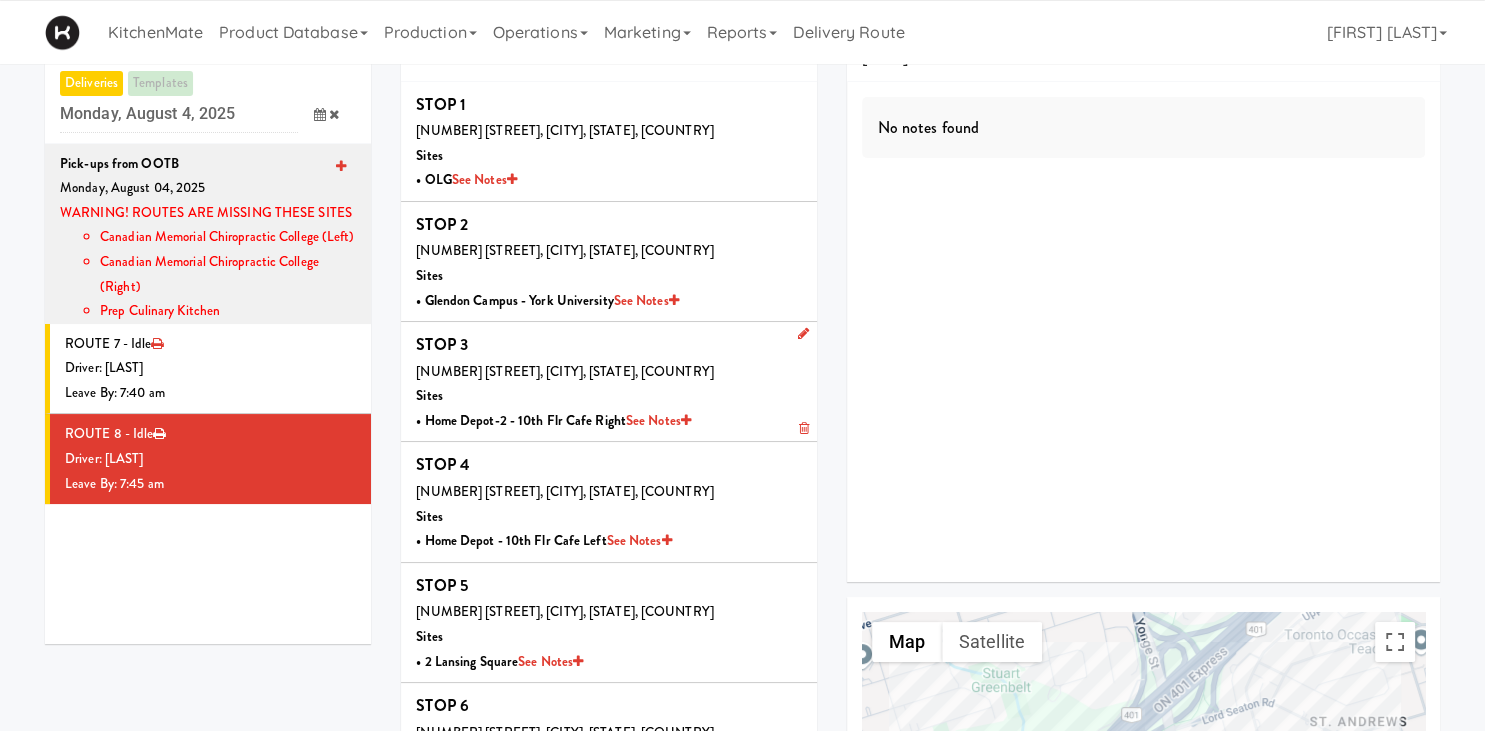 scroll, scrollTop: 0, scrollLeft: 0, axis: both 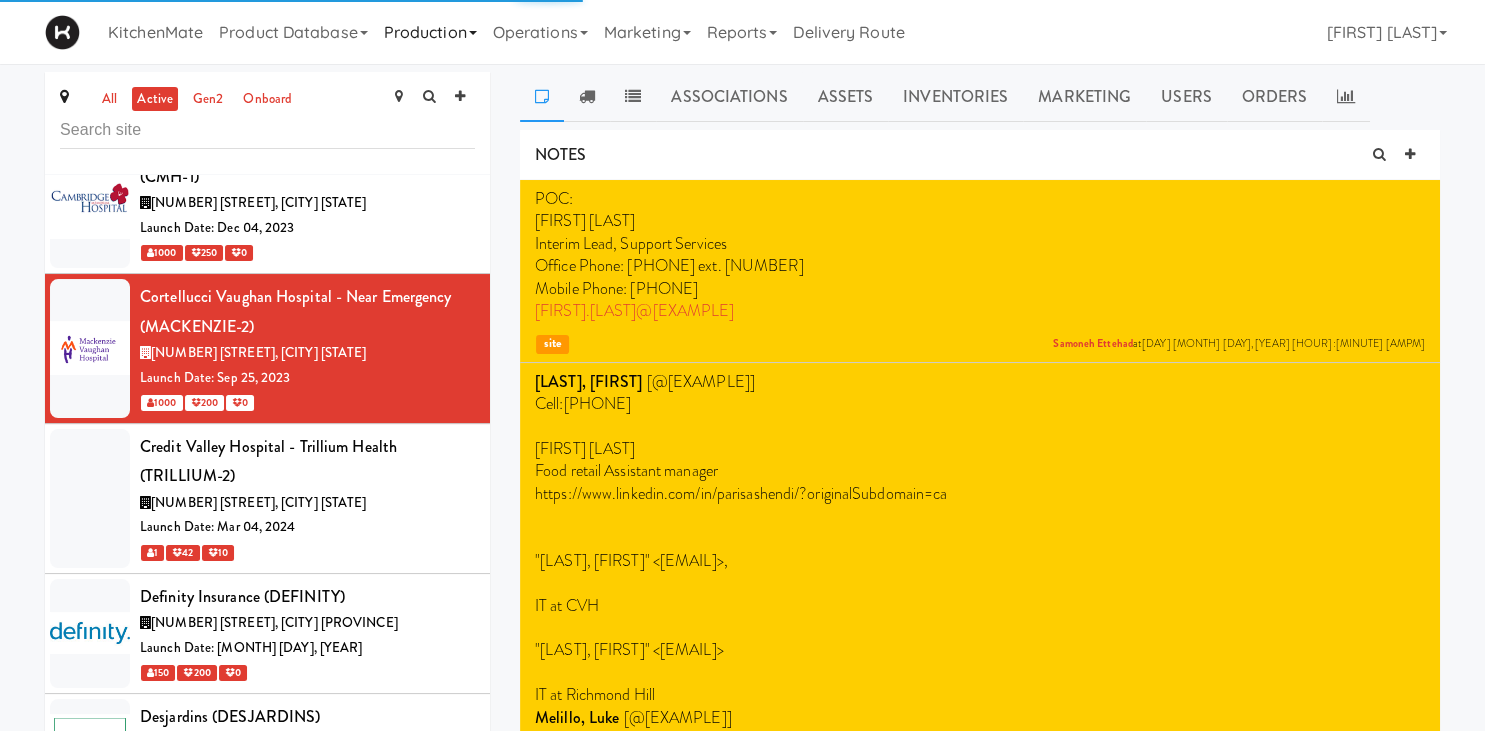 click on "Production" at bounding box center [430, 32] 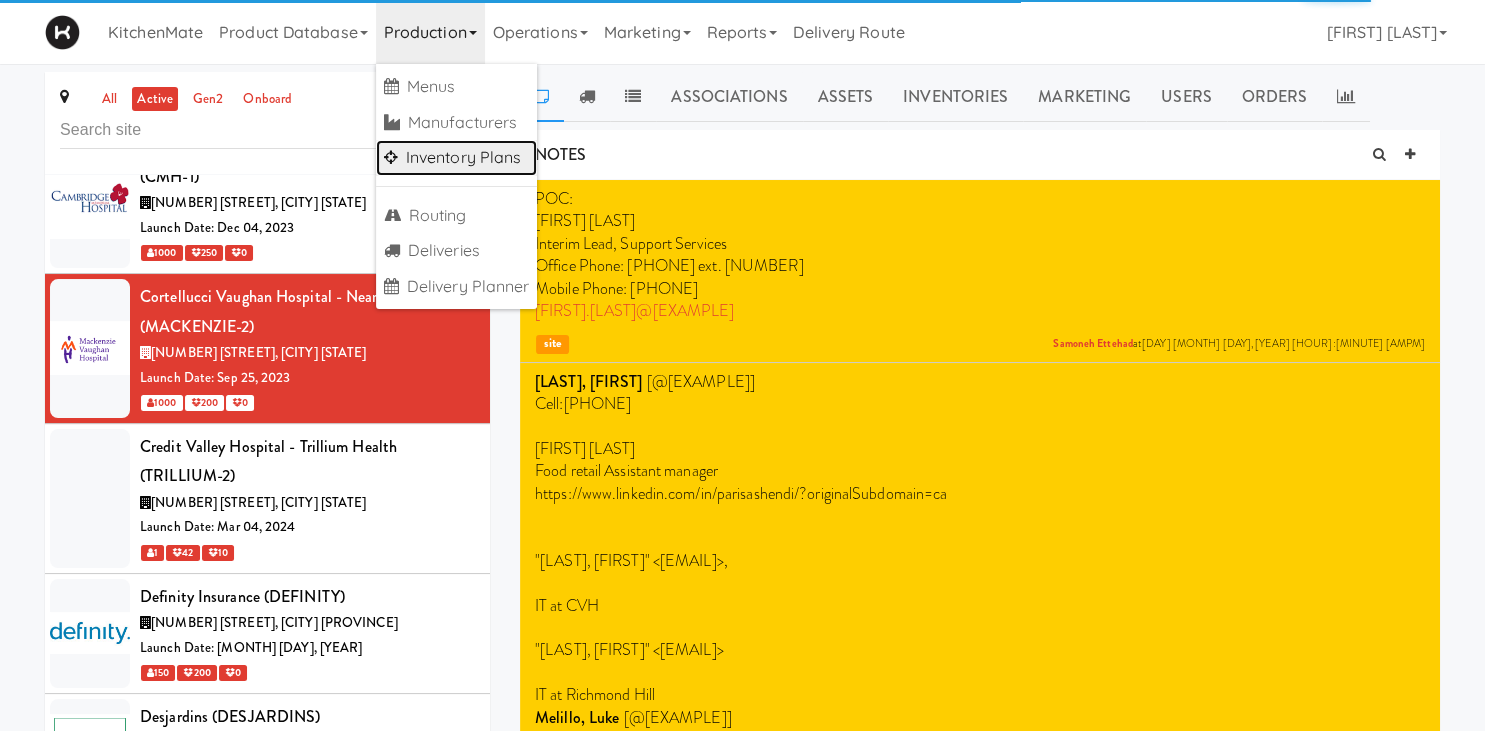 click on "Inventory Plans" at bounding box center [457, 158] 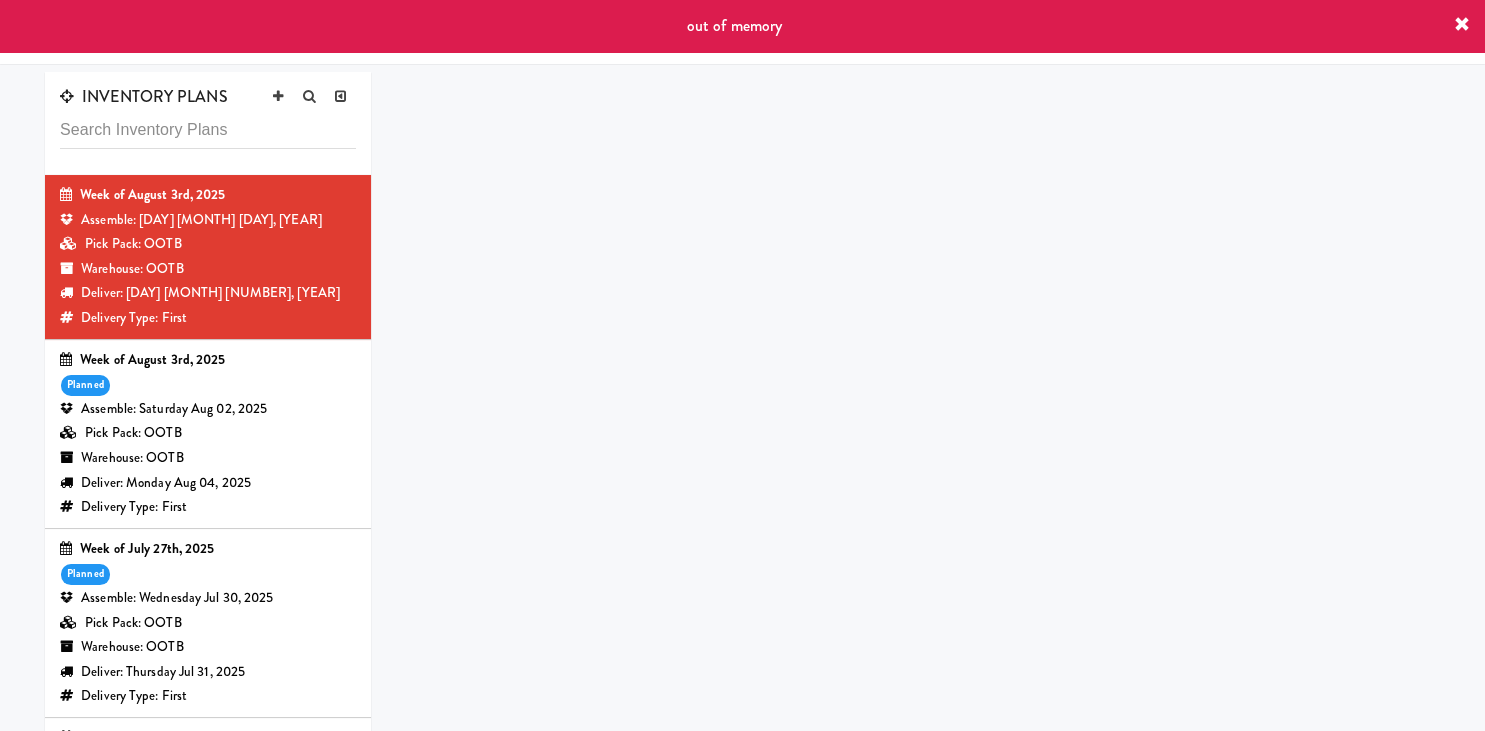 click at bounding box center (208, 130) 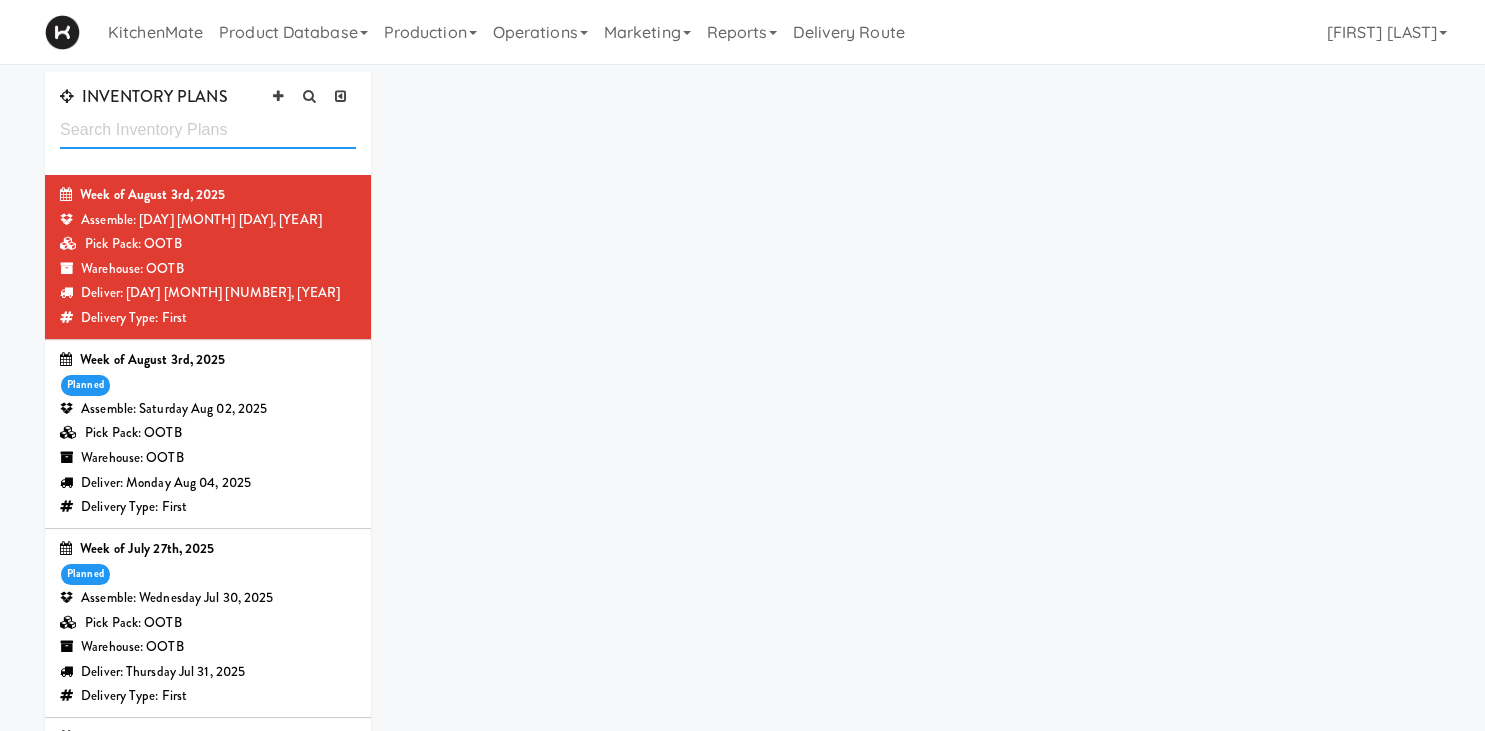 click at bounding box center (208, 130) 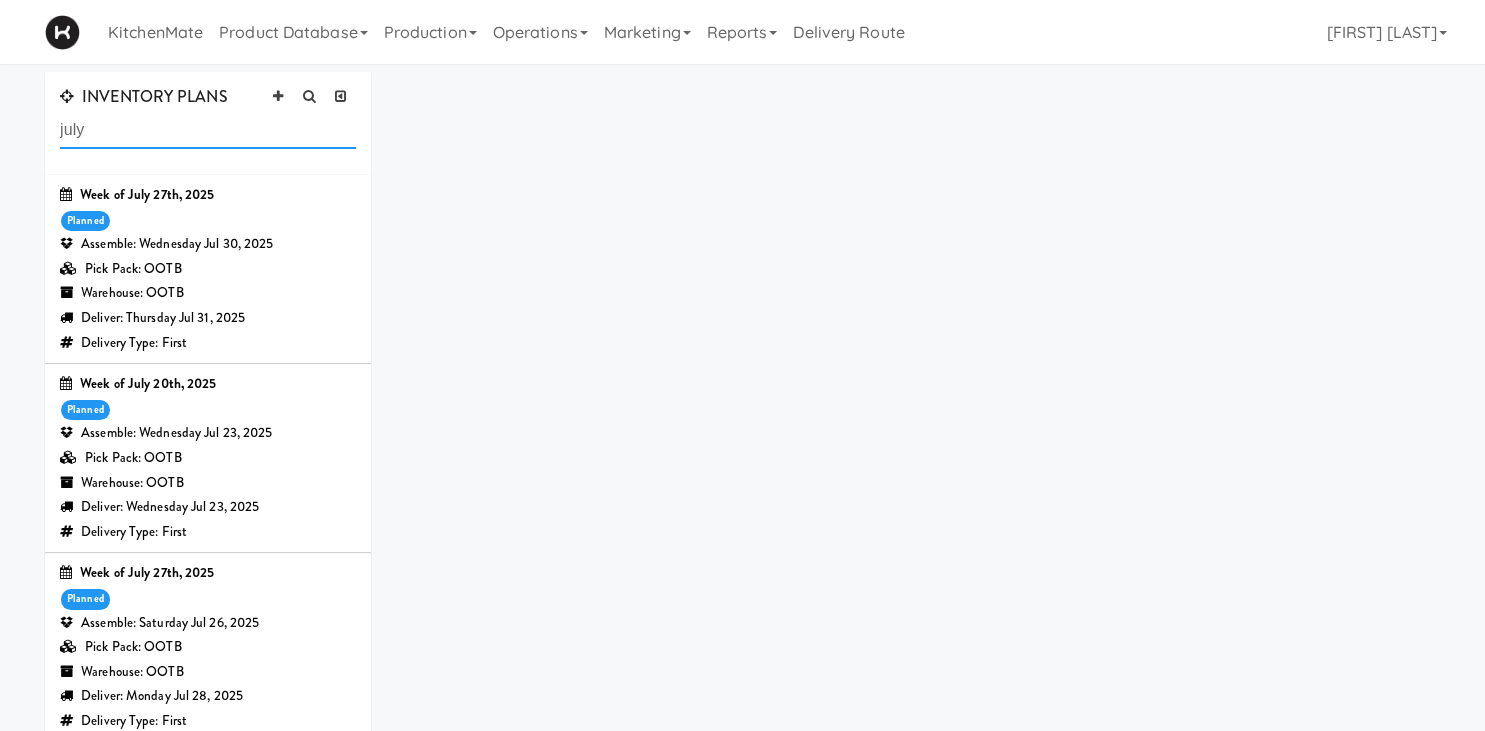 type on "july" 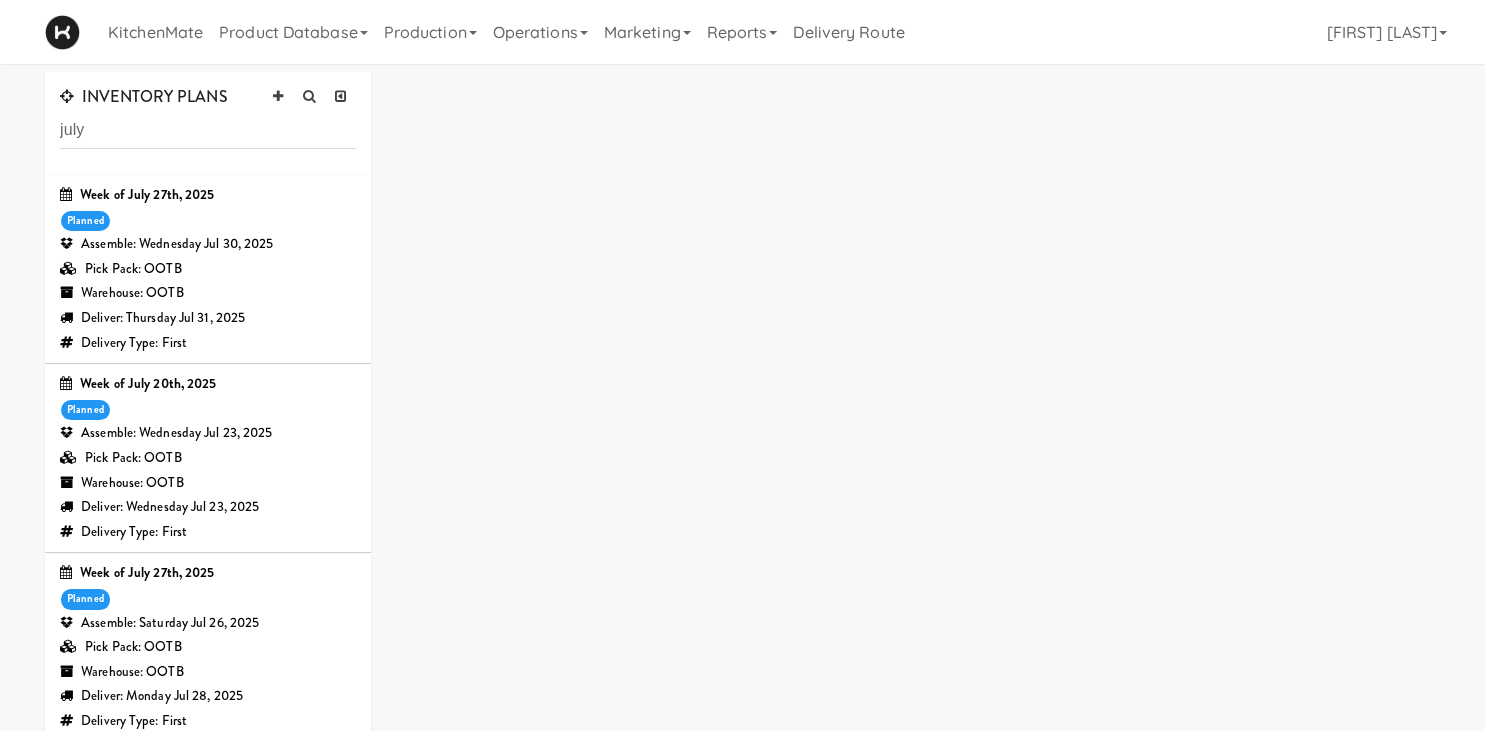 click on "Assemble: Saturday Jul 26, 2025" at bounding box center (208, 623) 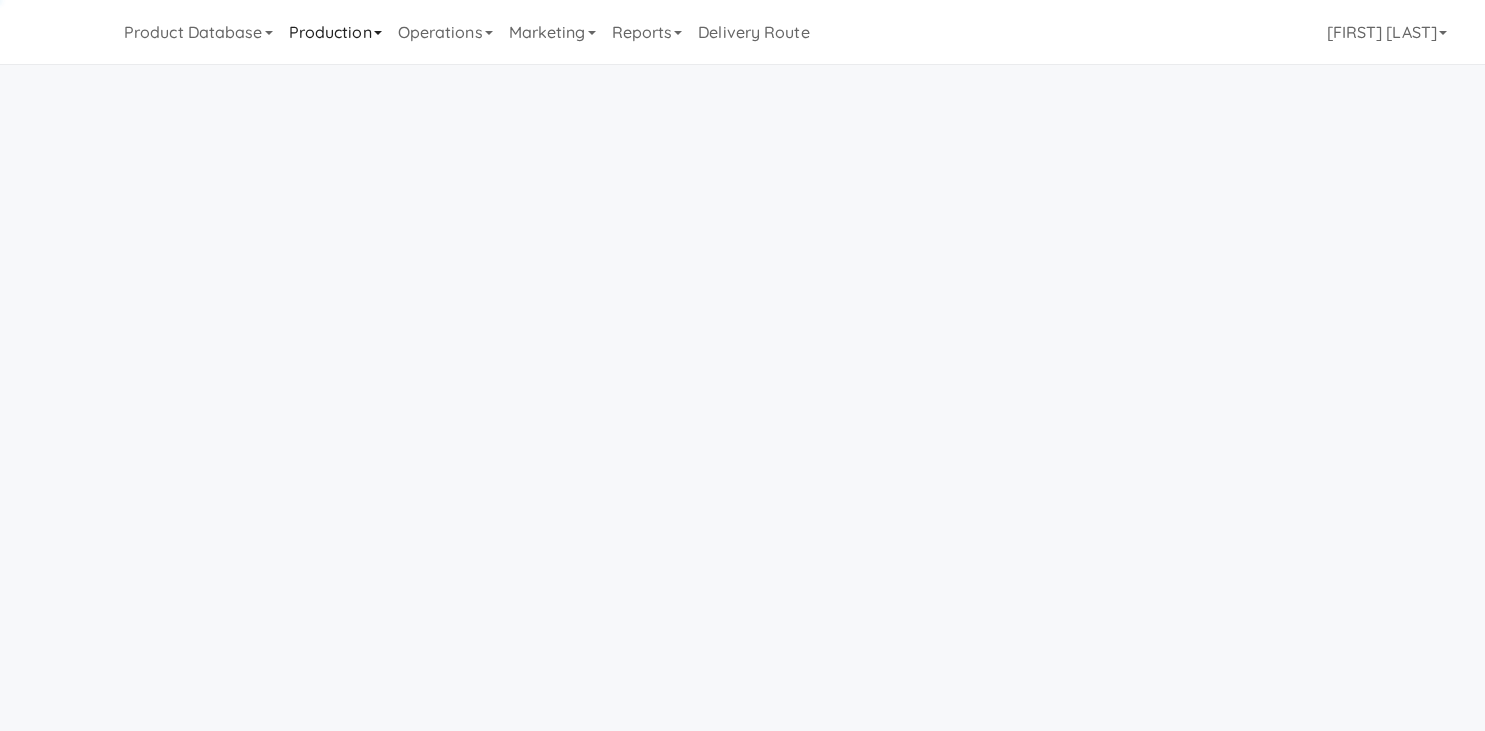 scroll, scrollTop: 0, scrollLeft: 0, axis: both 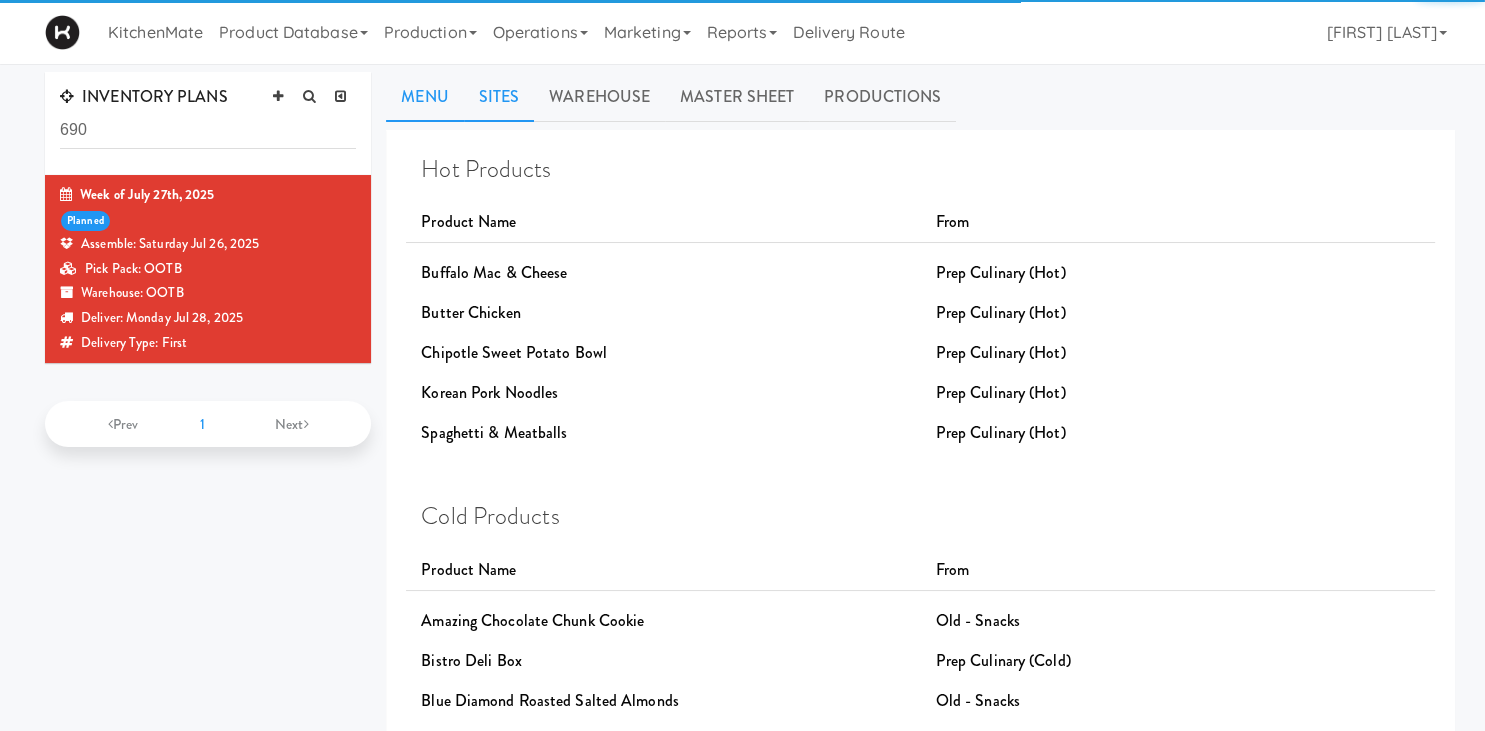 click on "Sites" at bounding box center [499, 97] 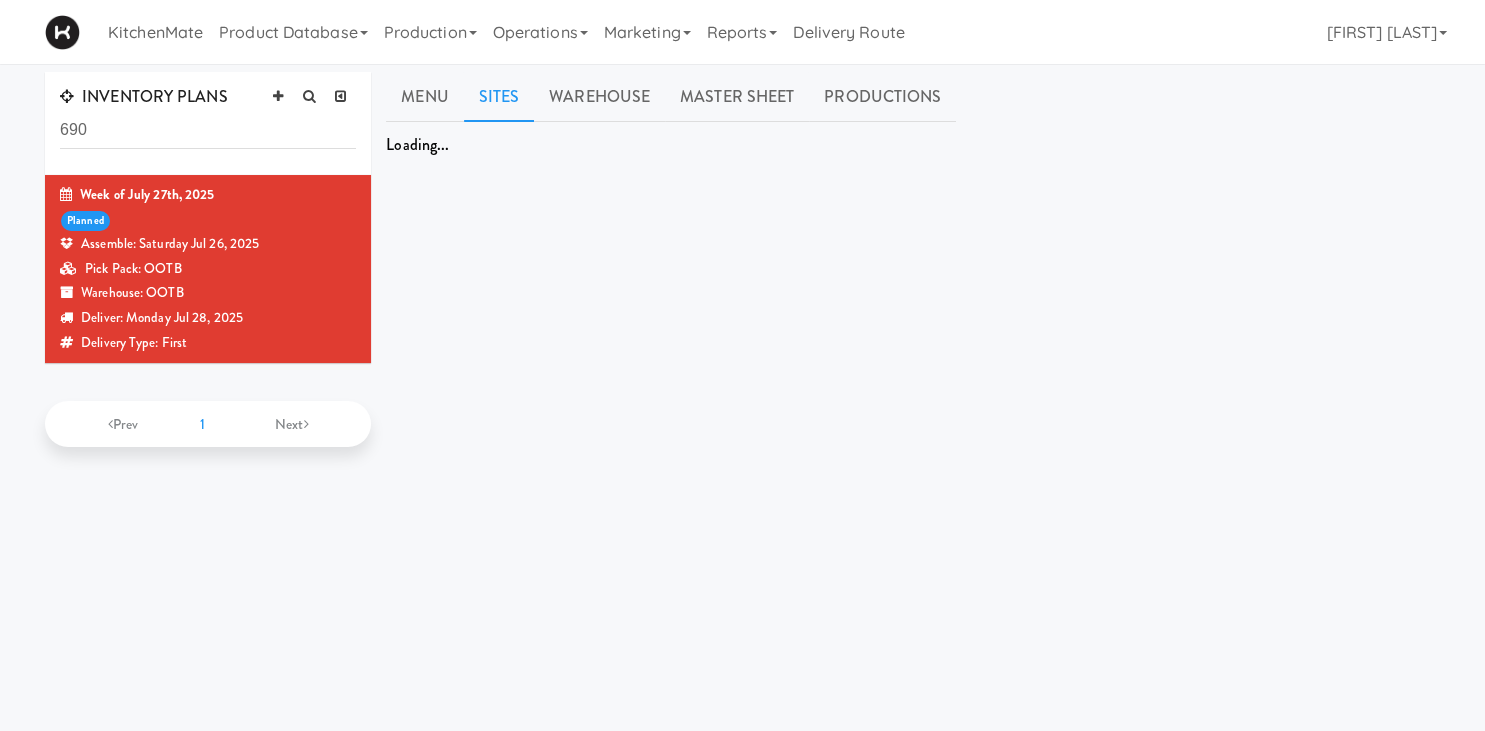 click on "Sites" at bounding box center [499, 97] 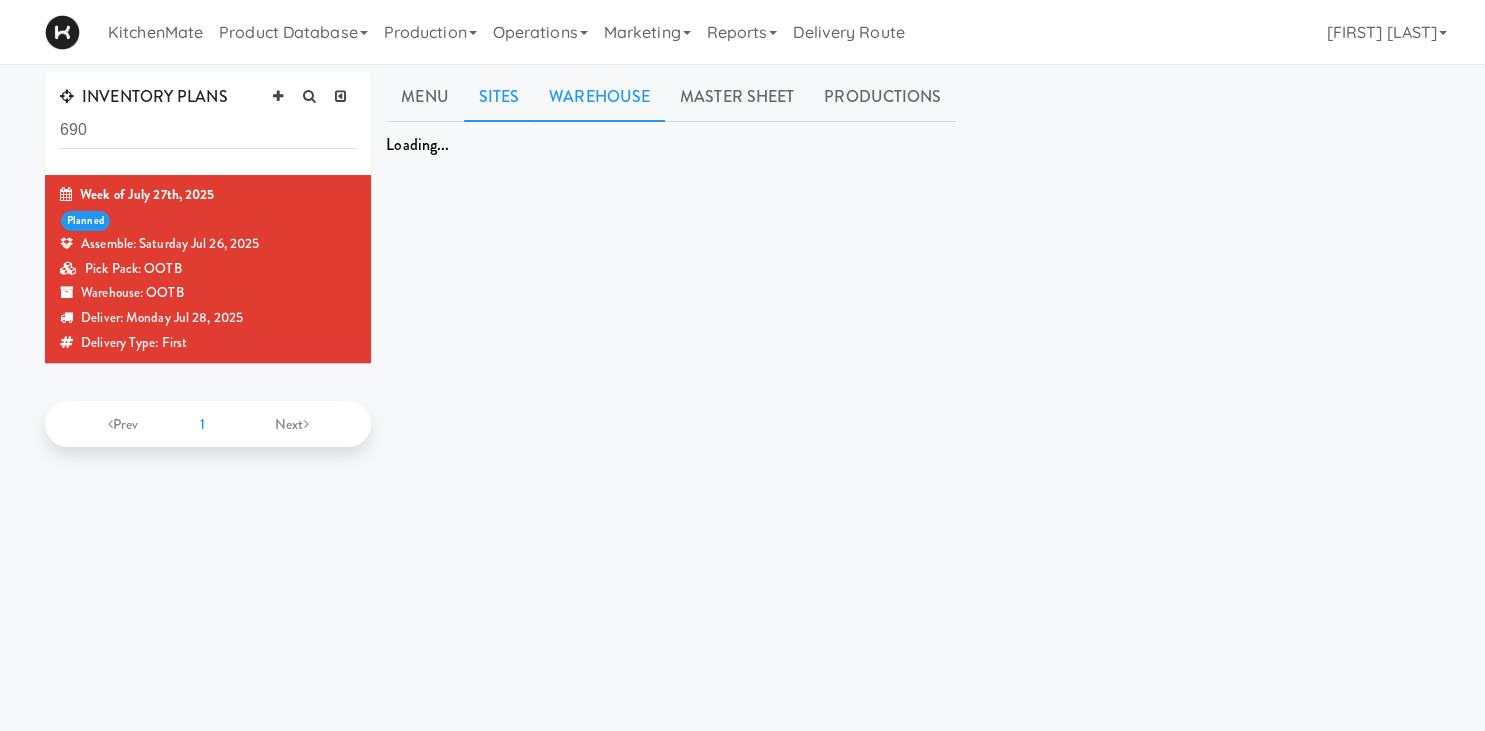 click on "Warehouse" at bounding box center (599, 97) 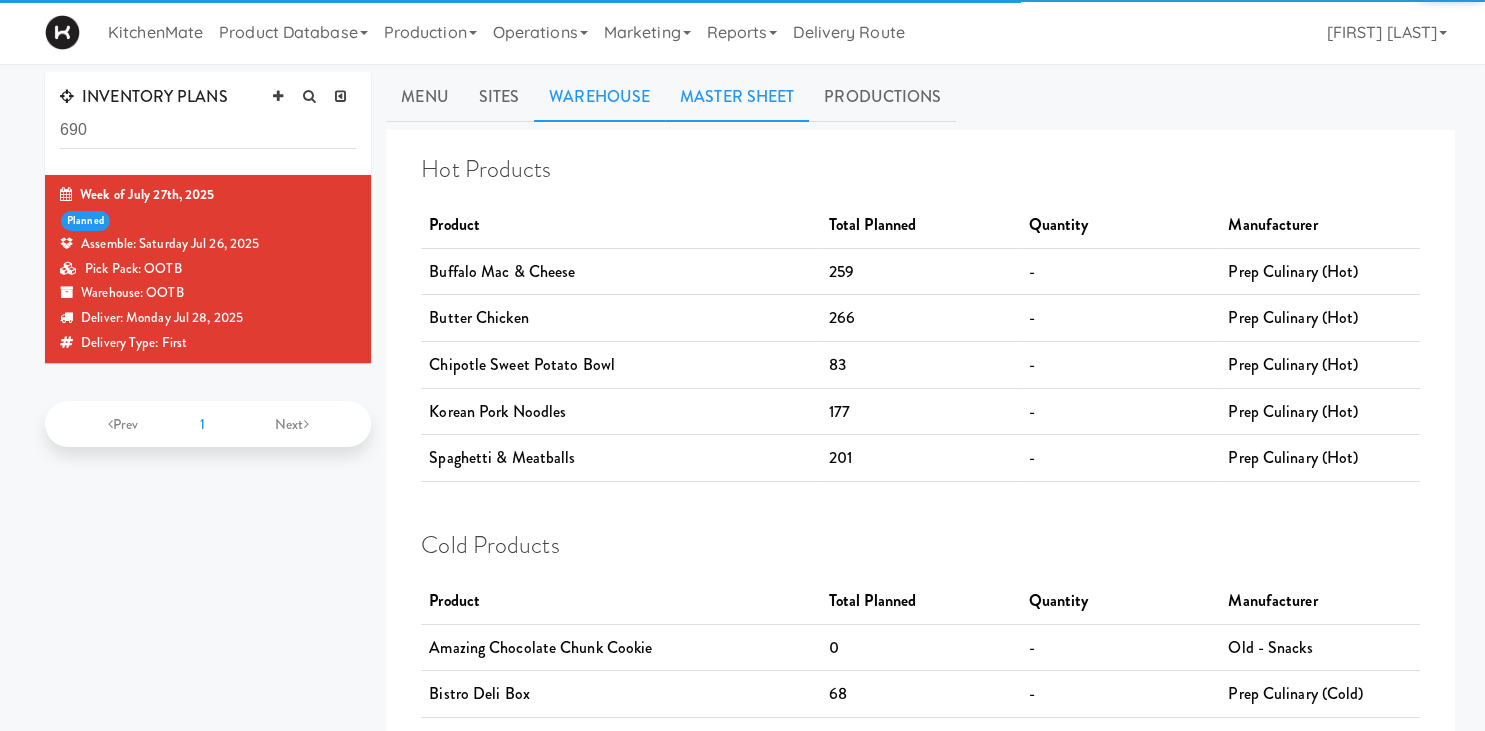 click on "Master Sheet" at bounding box center [737, 97] 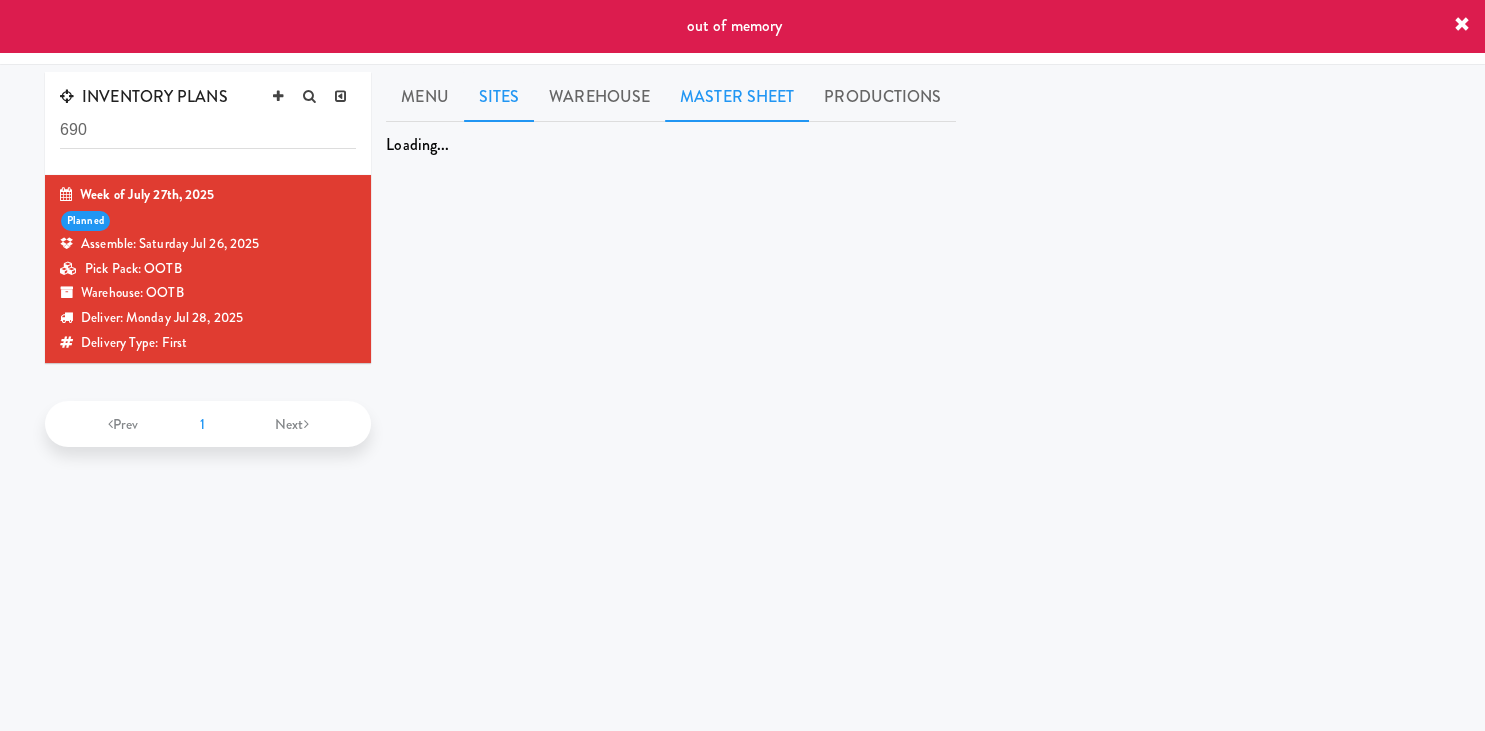 click on "Sites" at bounding box center [499, 97] 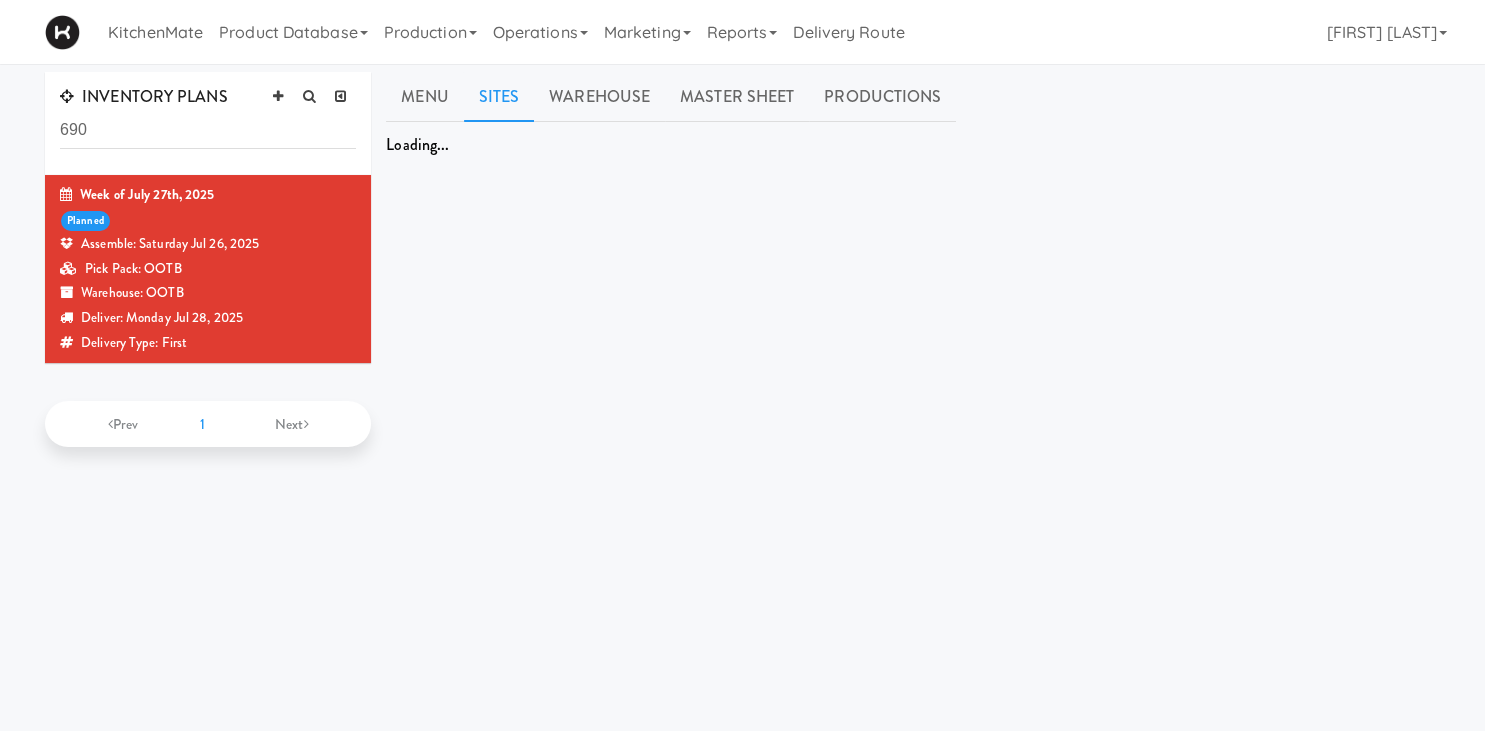 click on "Sites" at bounding box center [499, 97] 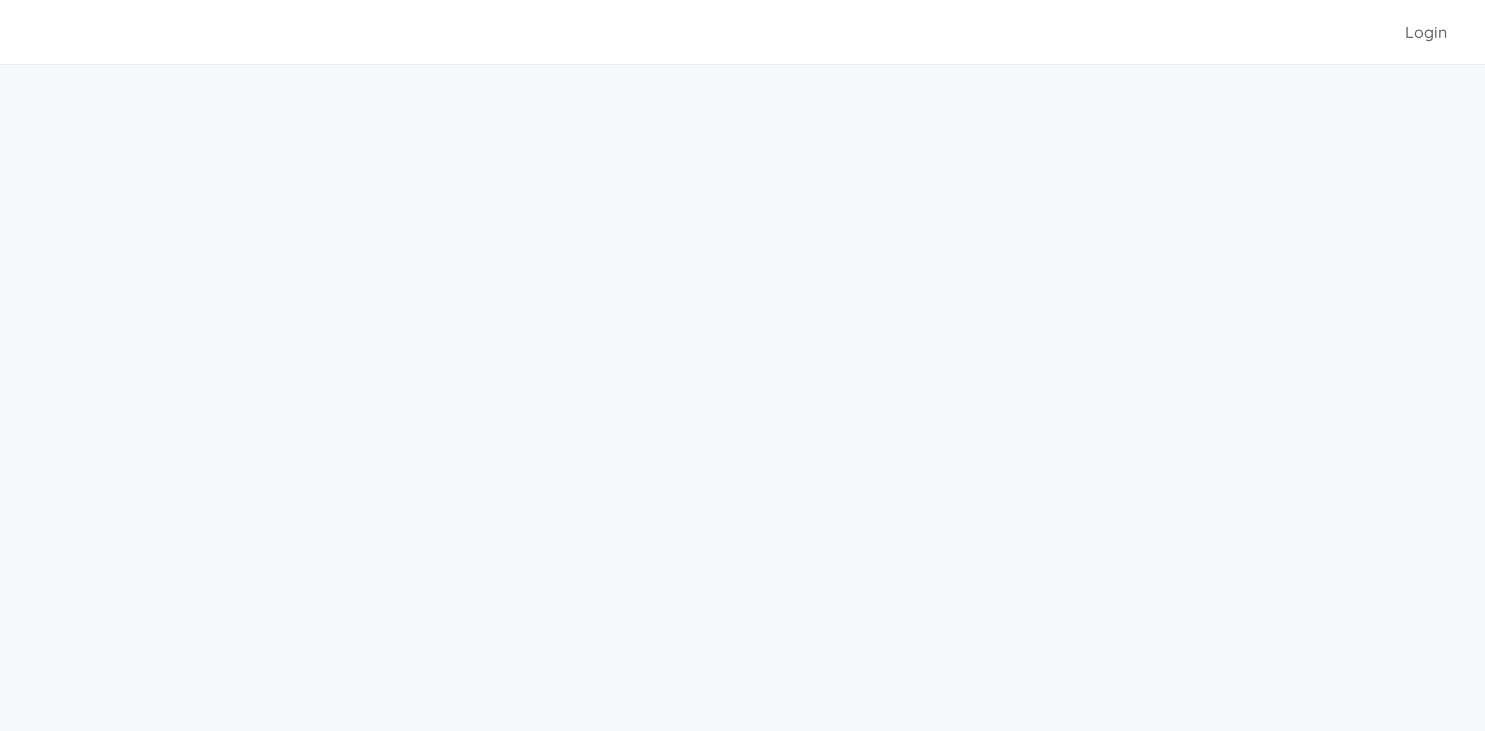 scroll, scrollTop: 0, scrollLeft: 0, axis: both 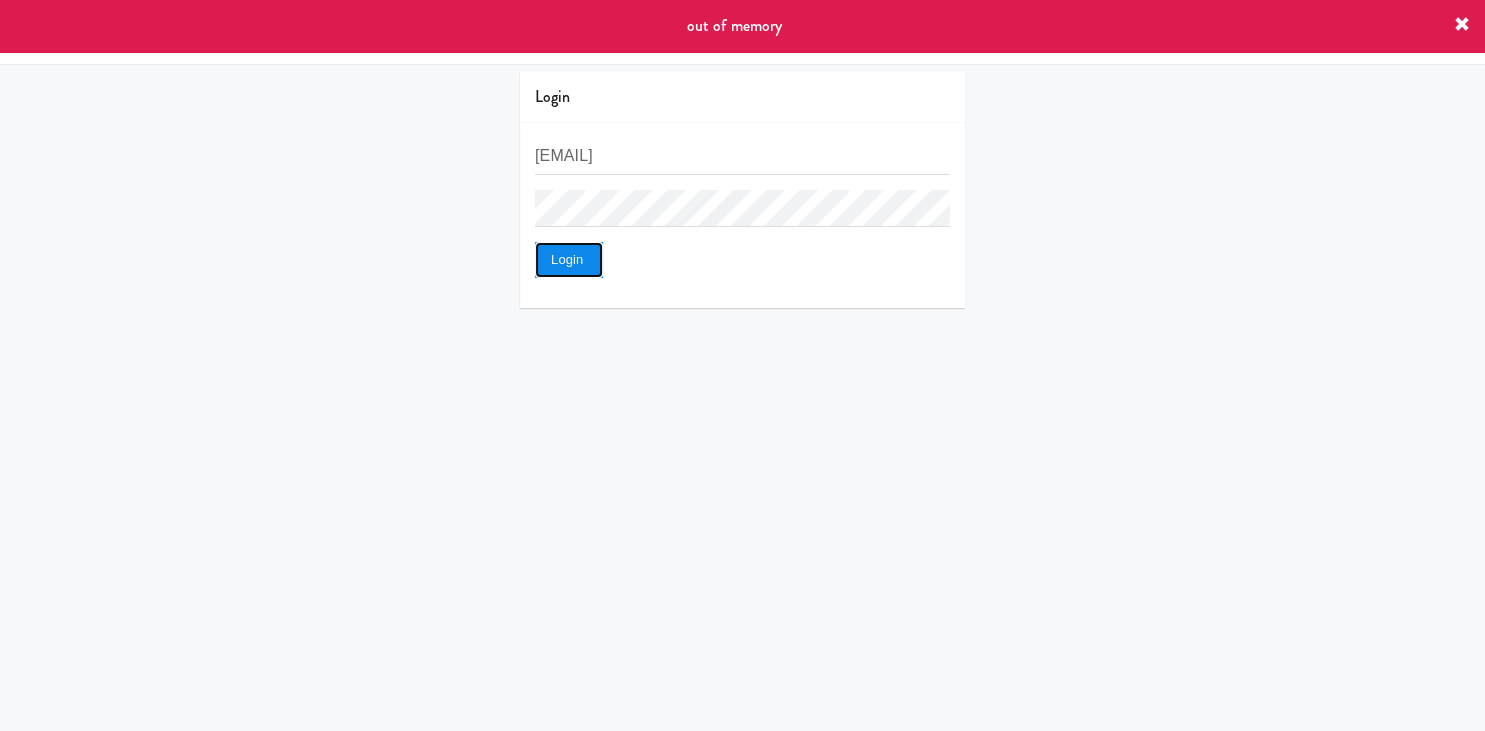 click on "Login" at bounding box center (569, 260) 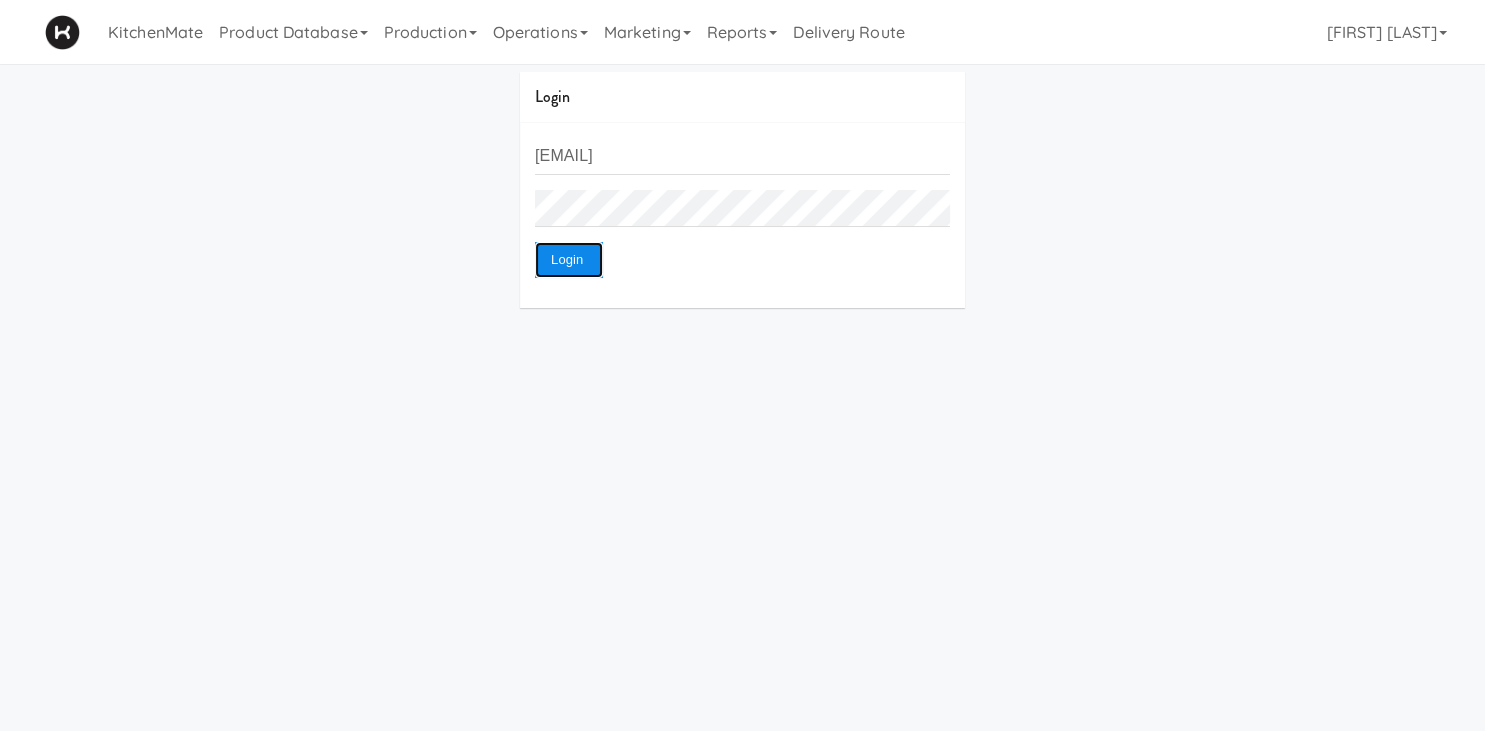 click on "Login" at bounding box center (569, 260) 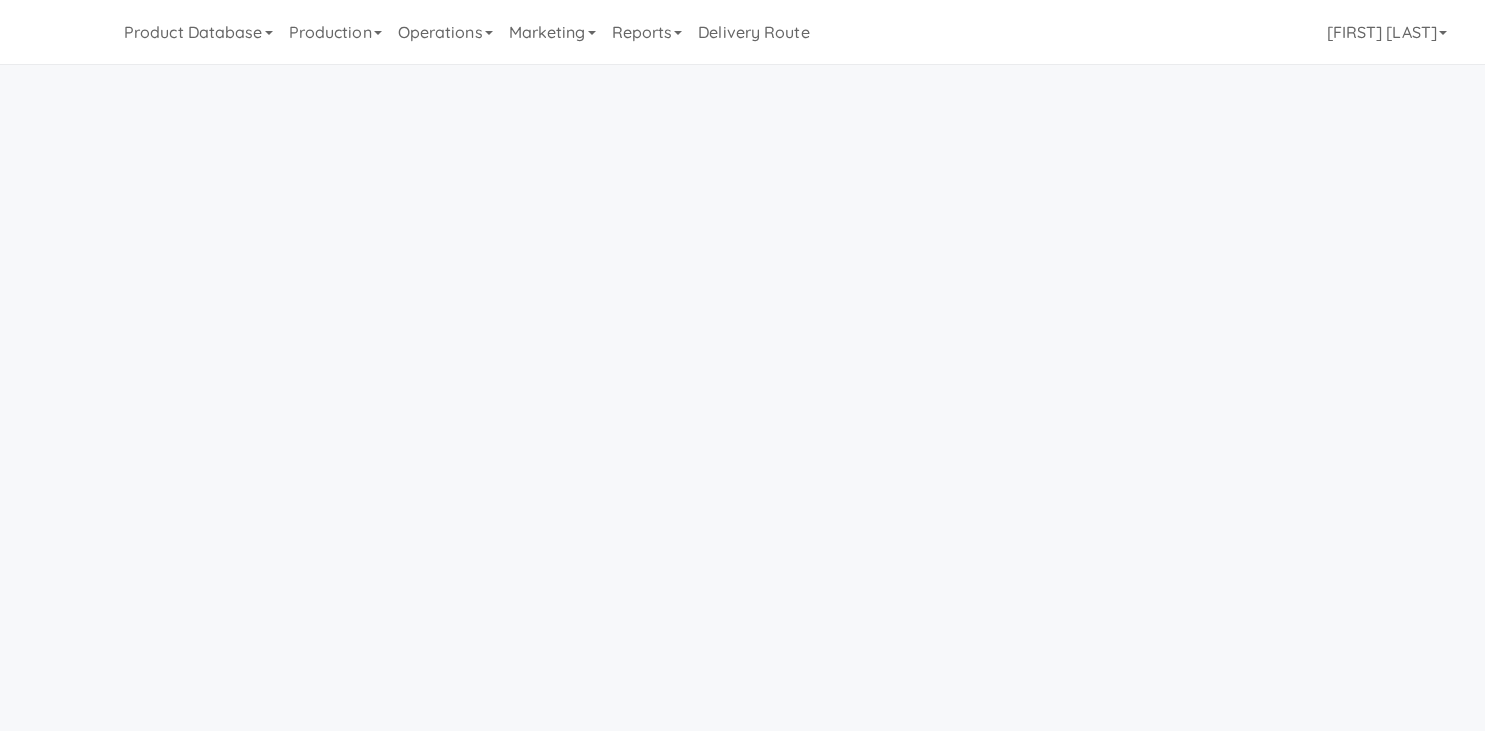 scroll, scrollTop: 0, scrollLeft: 0, axis: both 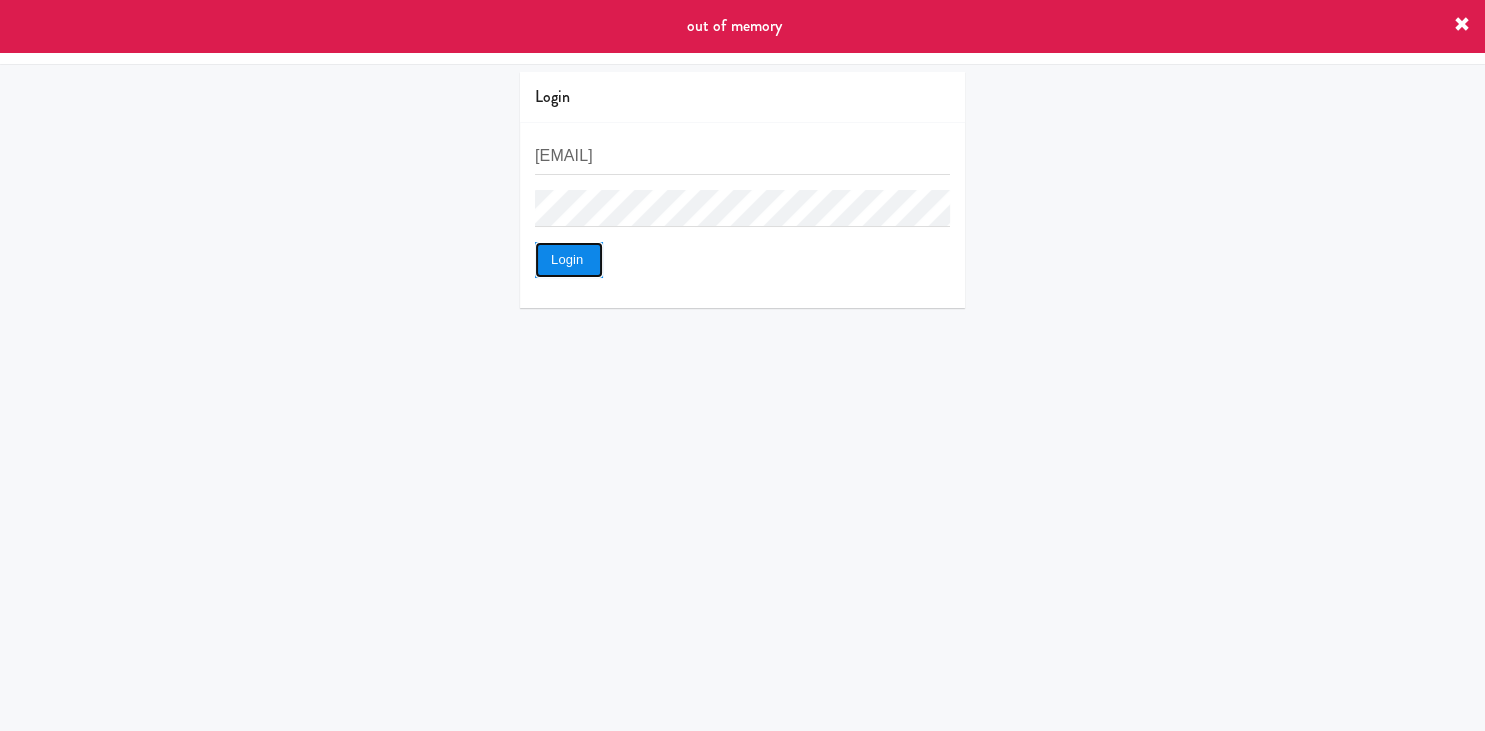 click on "Login" at bounding box center (569, 260) 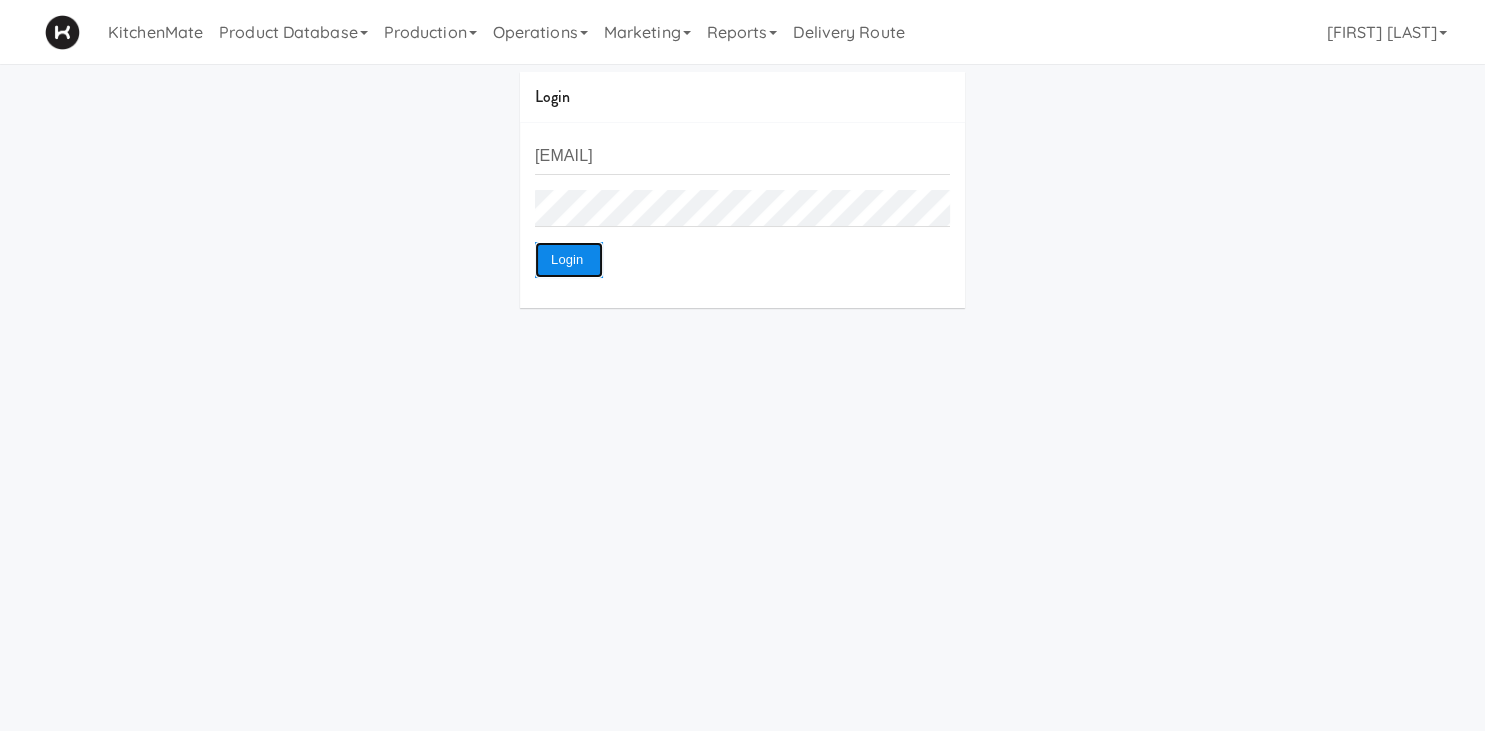 click on "Login" at bounding box center (569, 260) 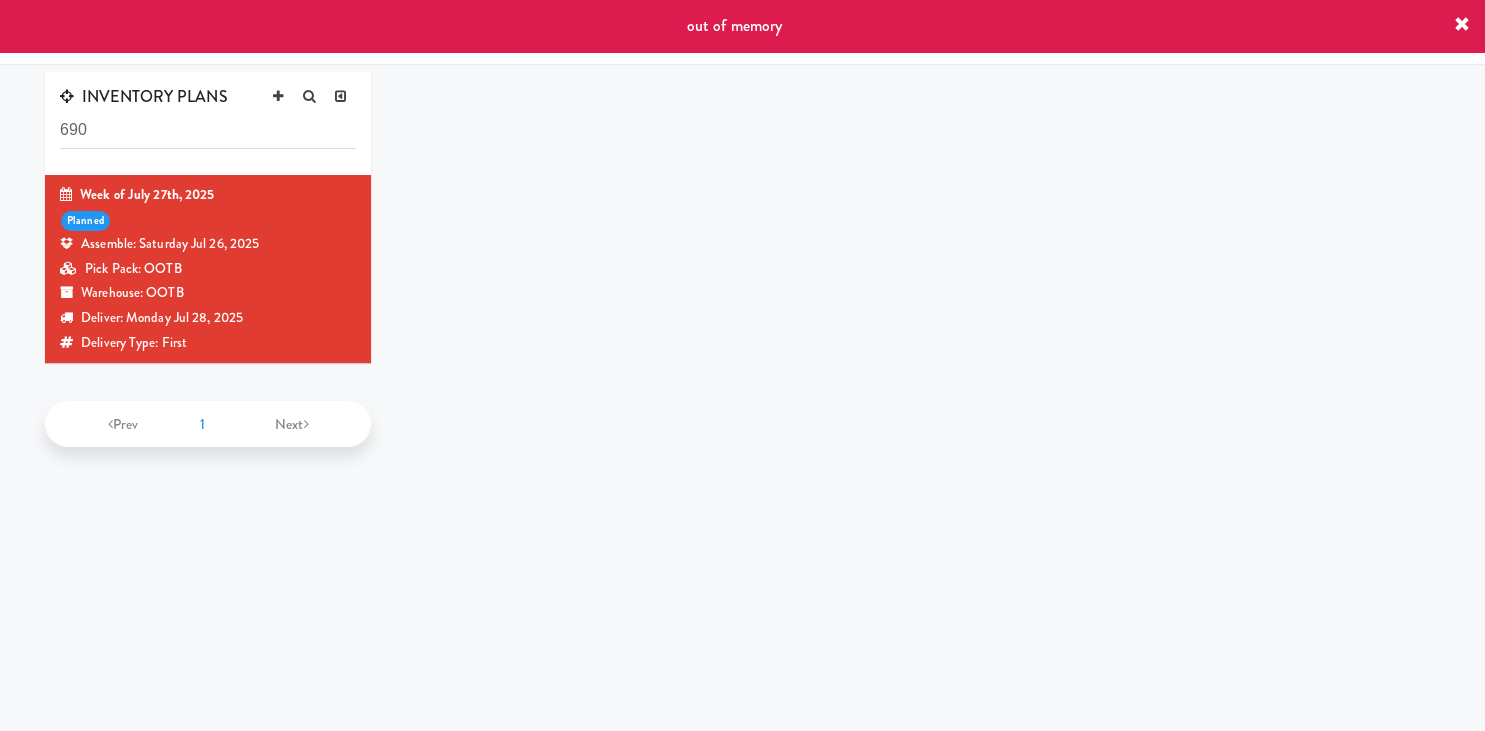 click on "Pick Pack: OOTB" at bounding box center (208, 269) 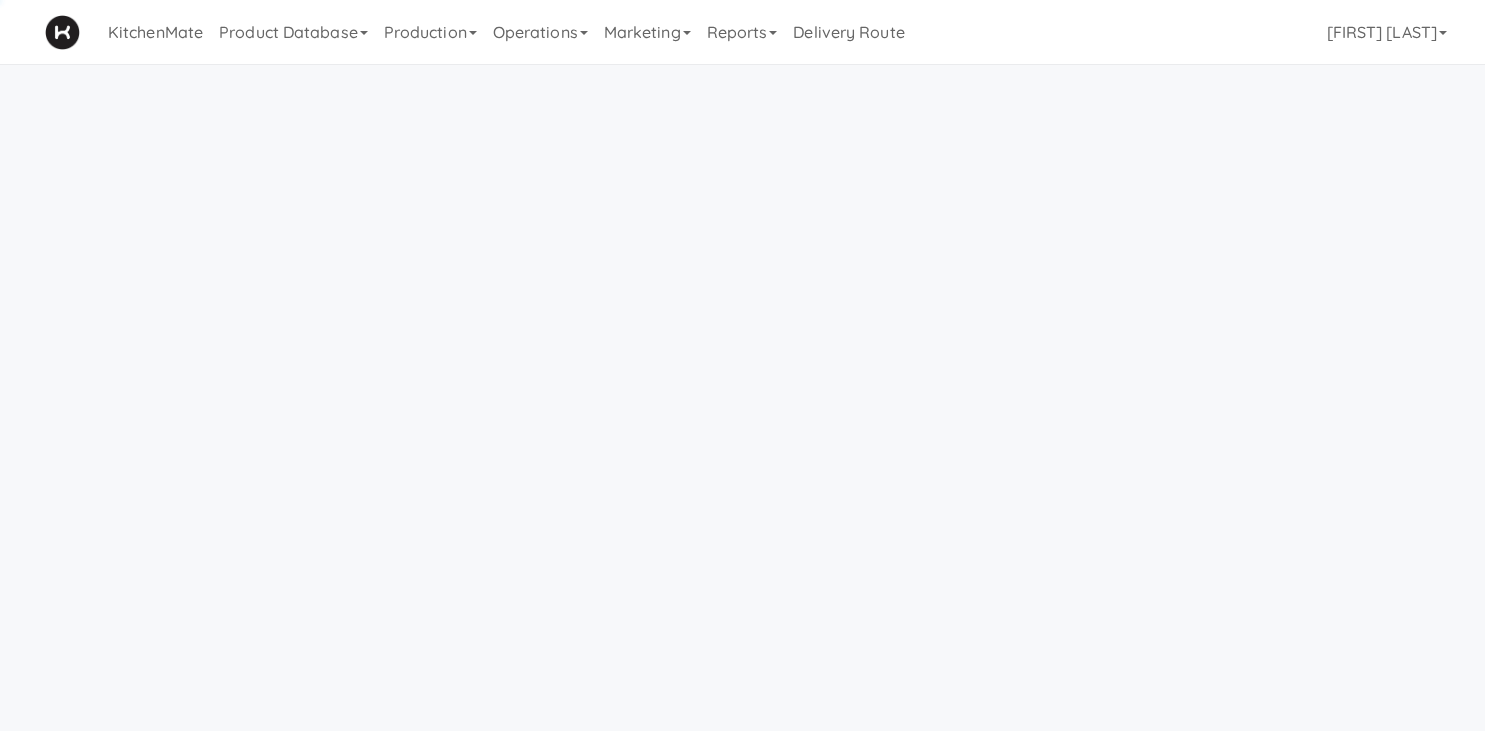 scroll, scrollTop: 0, scrollLeft: 0, axis: both 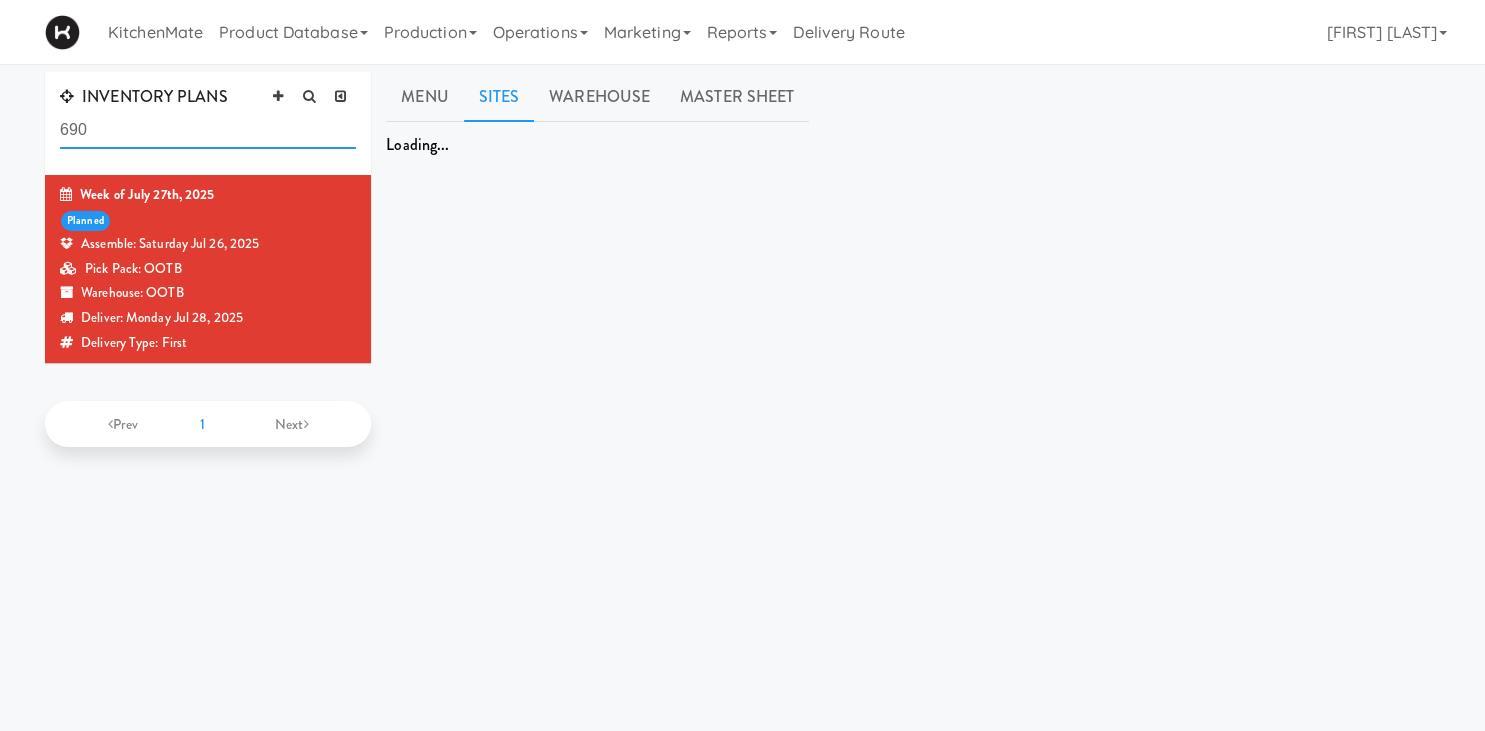 drag, startPoint x: 167, startPoint y: 136, endPoint x: -14, endPoint y: 130, distance: 181.09943 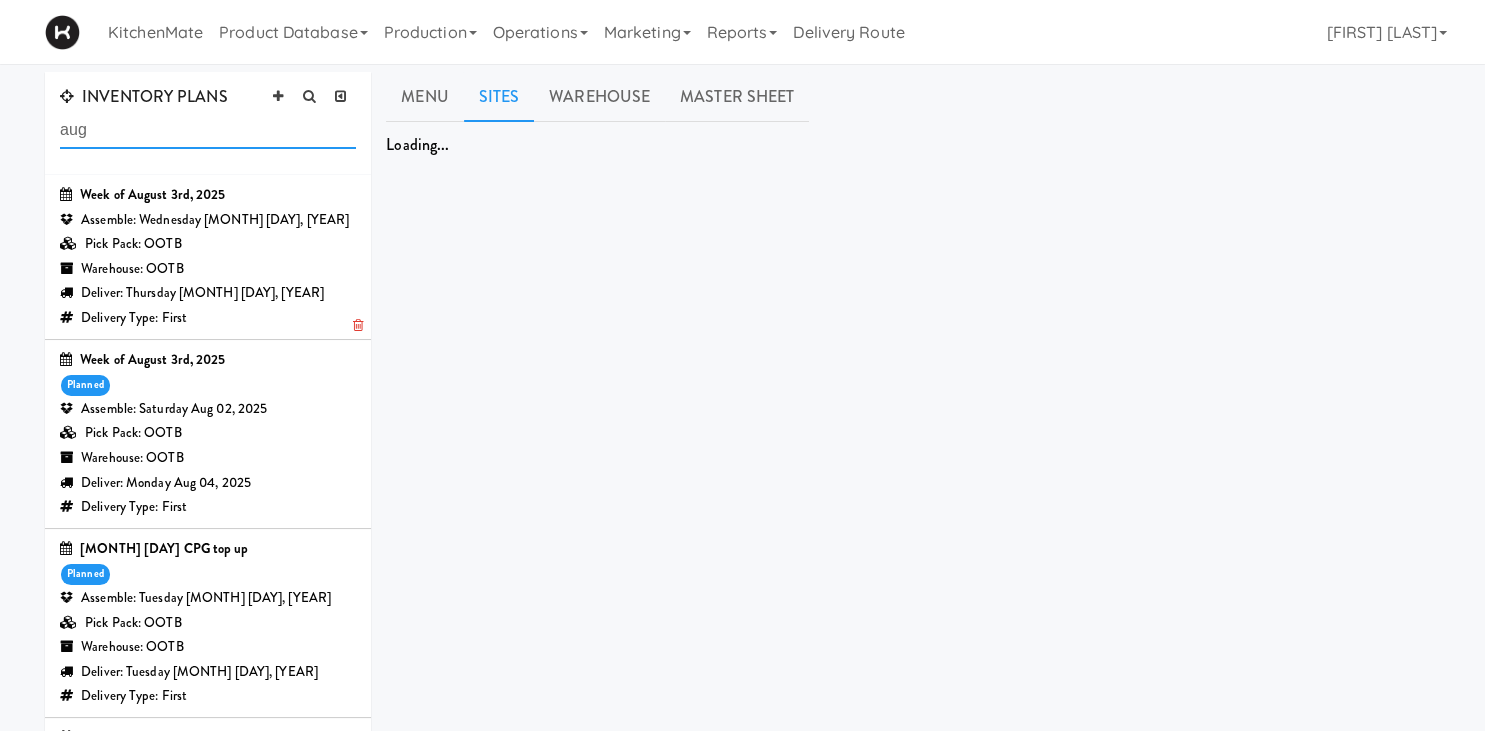 type on "aug" 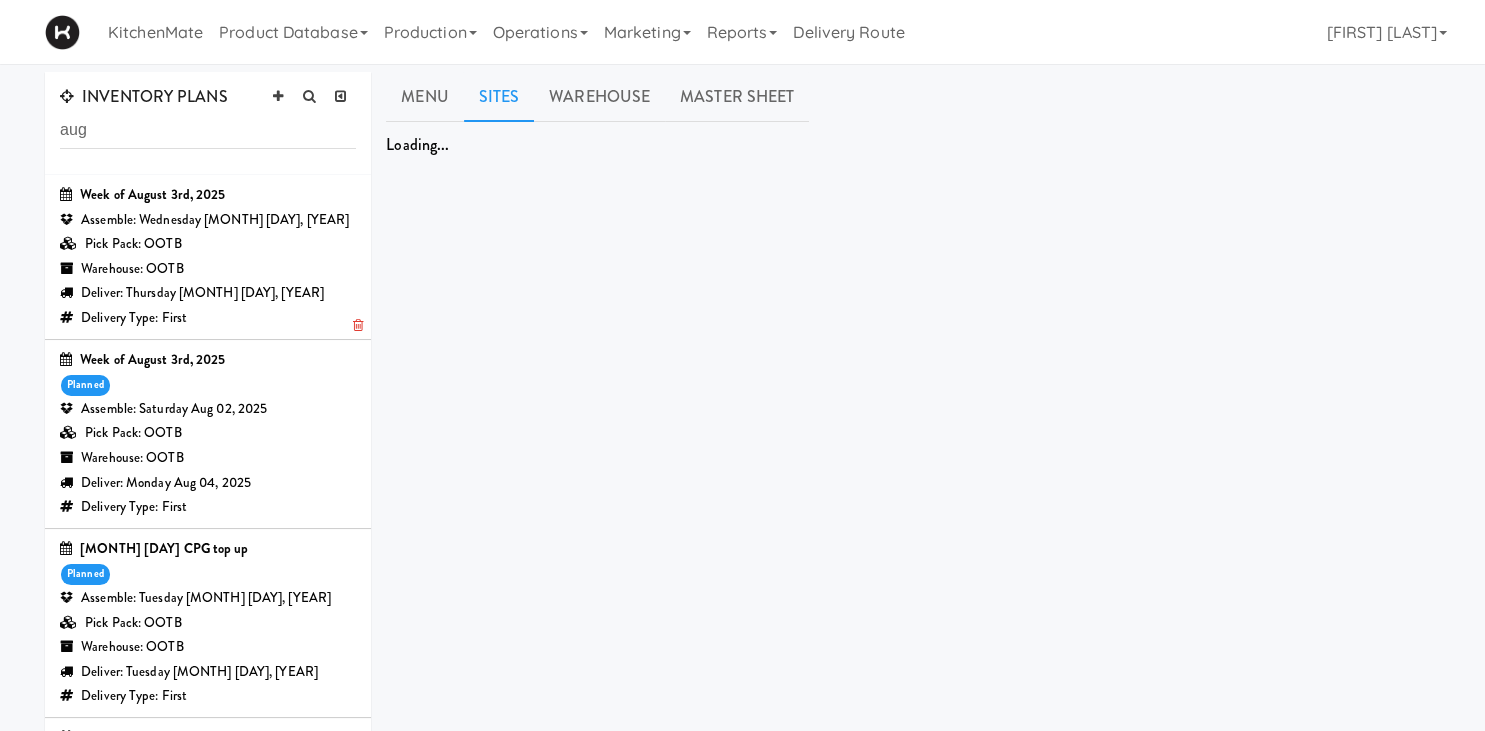 click on "Warehouse: OOTB" at bounding box center [208, 269] 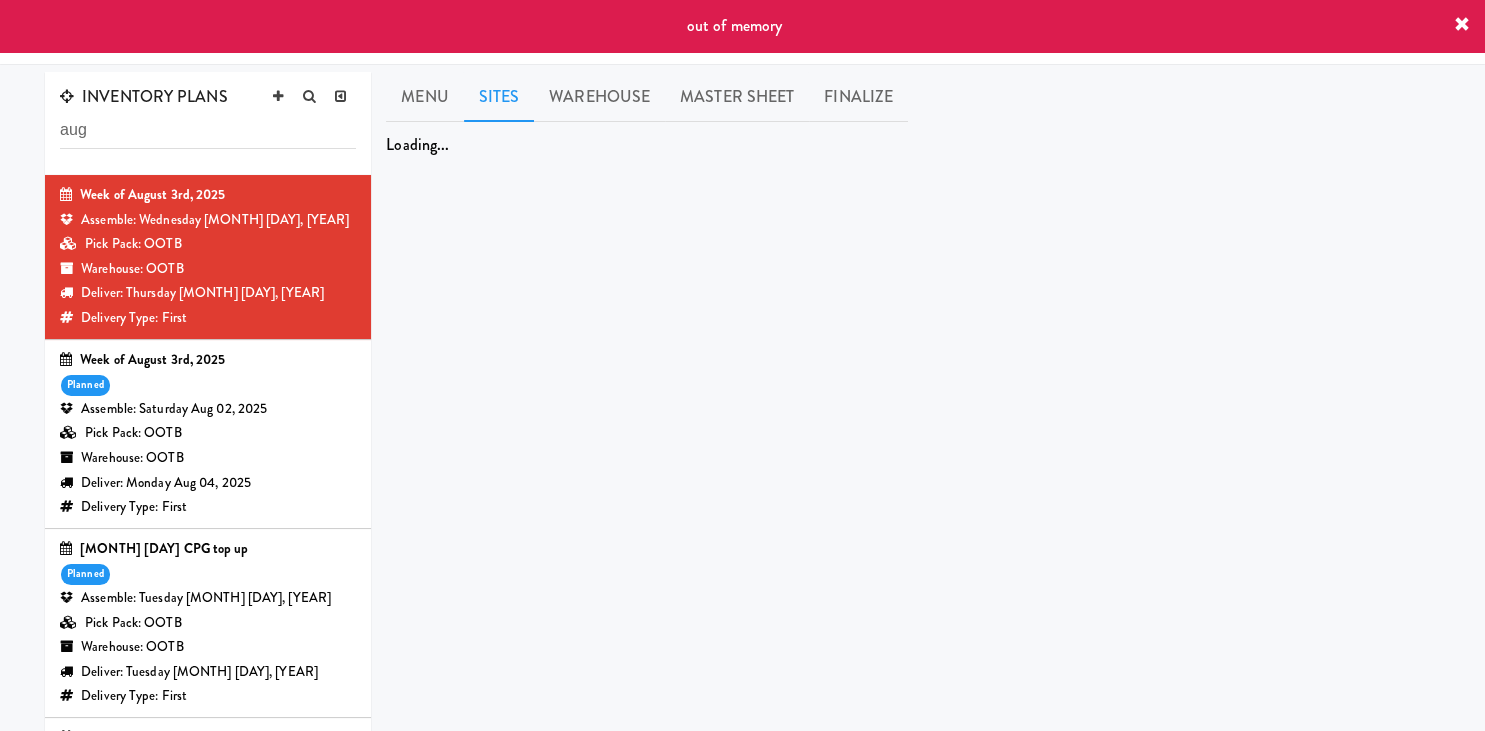 type 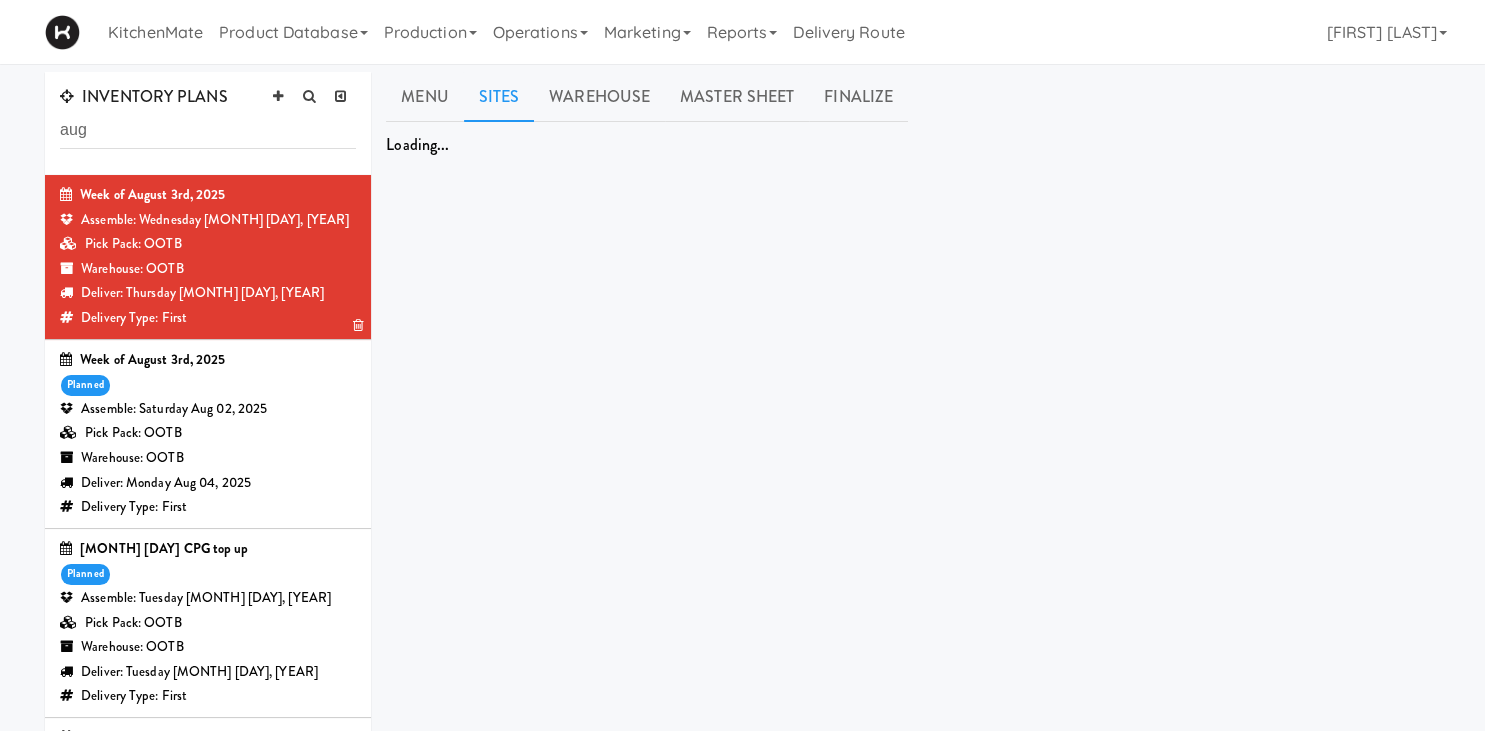 click on "Pick Pack: OOTB" at bounding box center [208, 244] 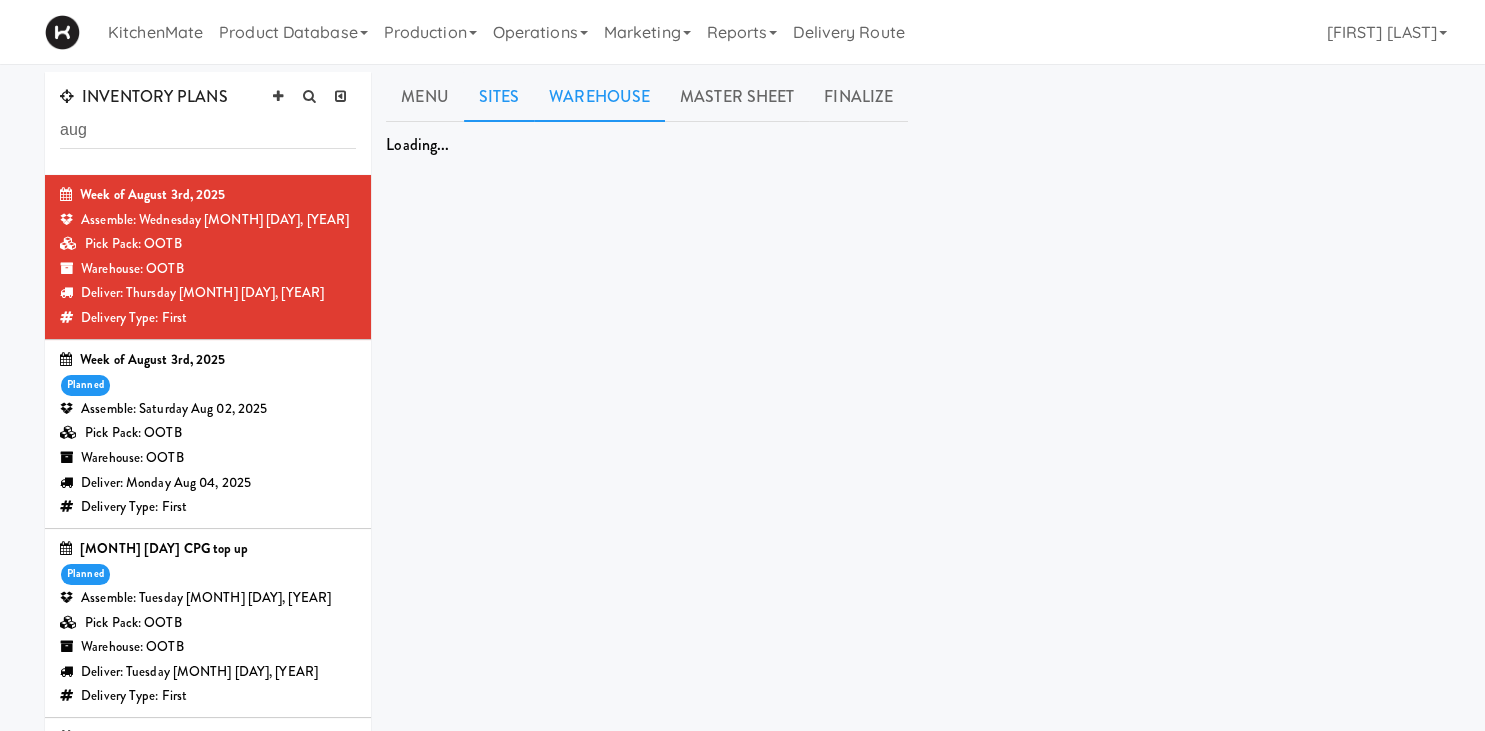 click on "Warehouse" at bounding box center (599, 97) 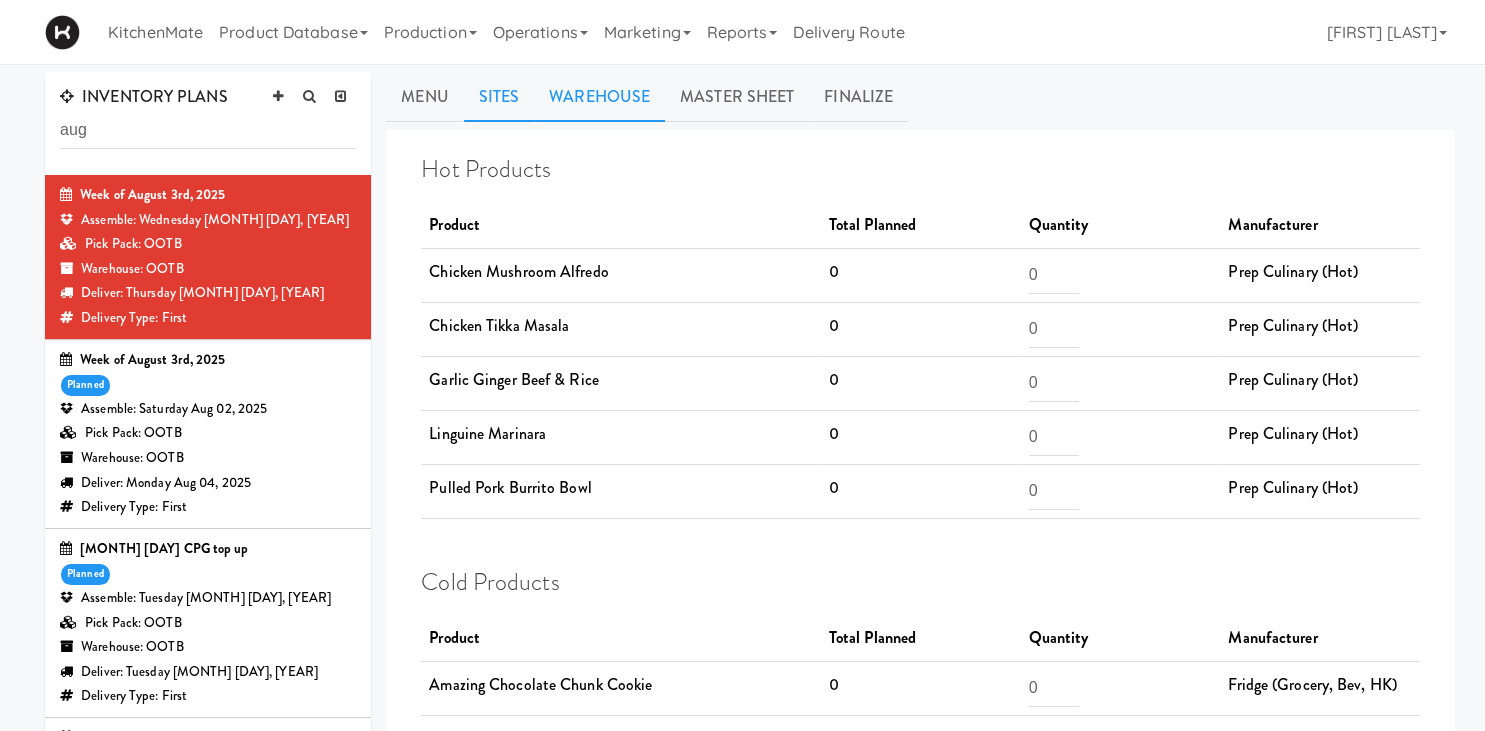 click on "Sites" at bounding box center [499, 97] 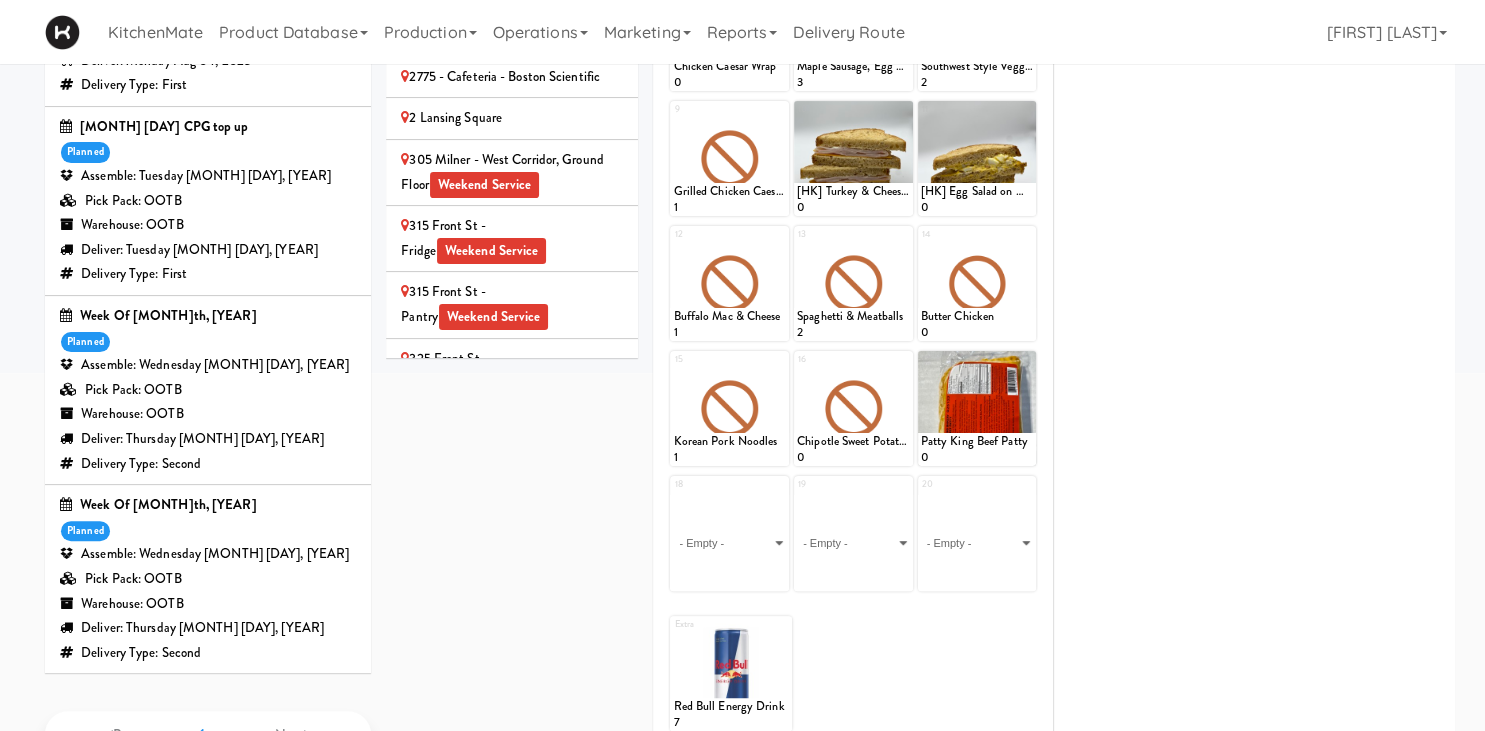 scroll, scrollTop: 0, scrollLeft: 0, axis: both 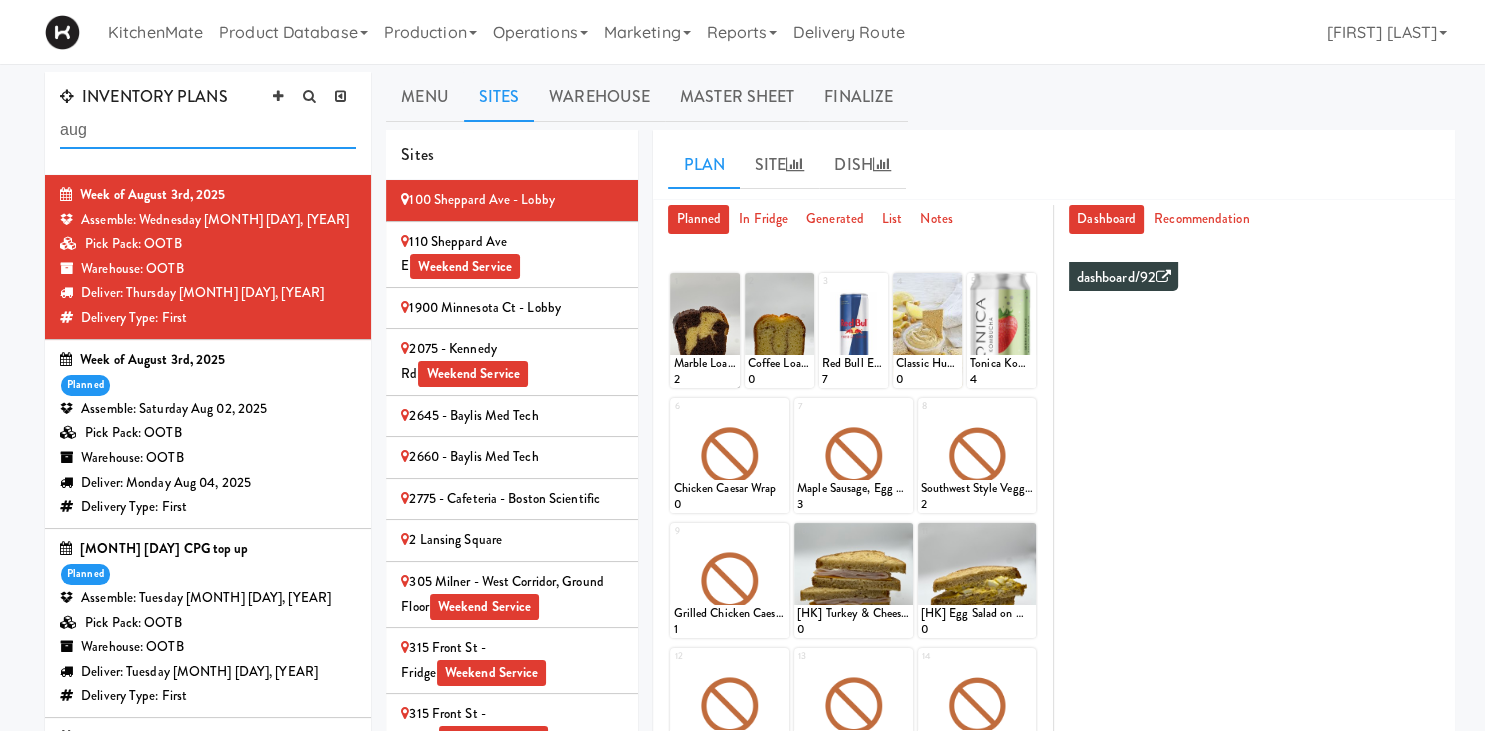 drag, startPoint x: 223, startPoint y: 142, endPoint x: 24, endPoint y: 150, distance: 199.16074 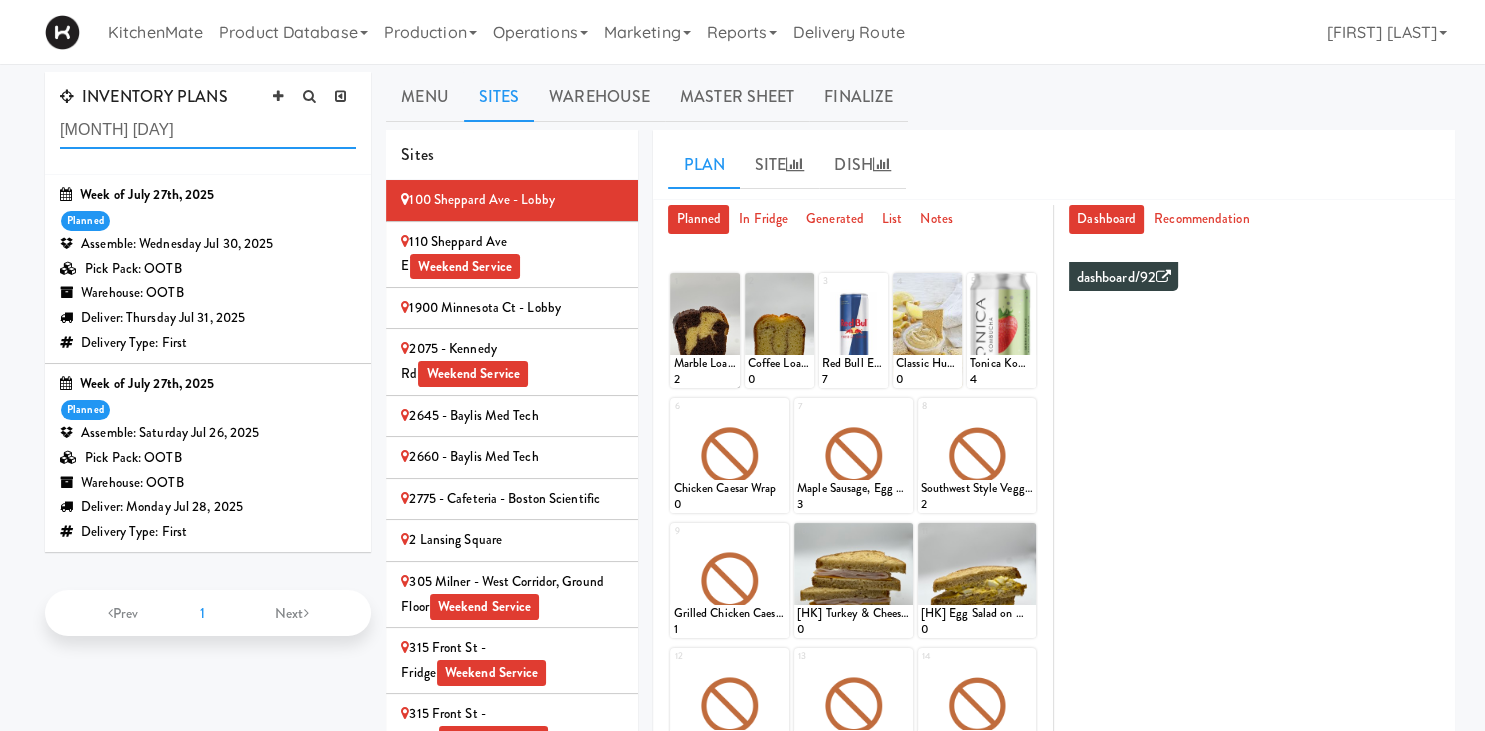 type on "july 27" 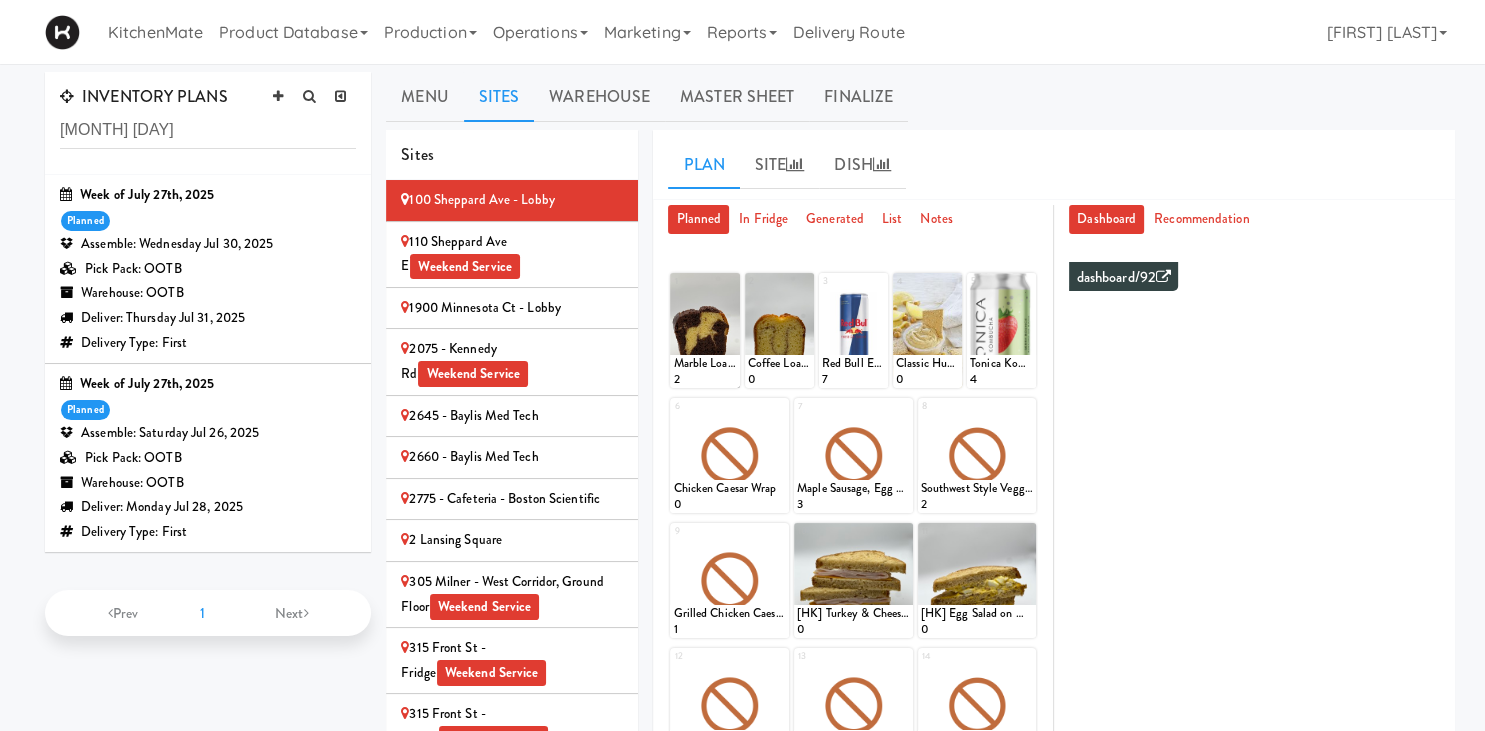 click on "Pick Pack: OOTB" at bounding box center (208, 458) 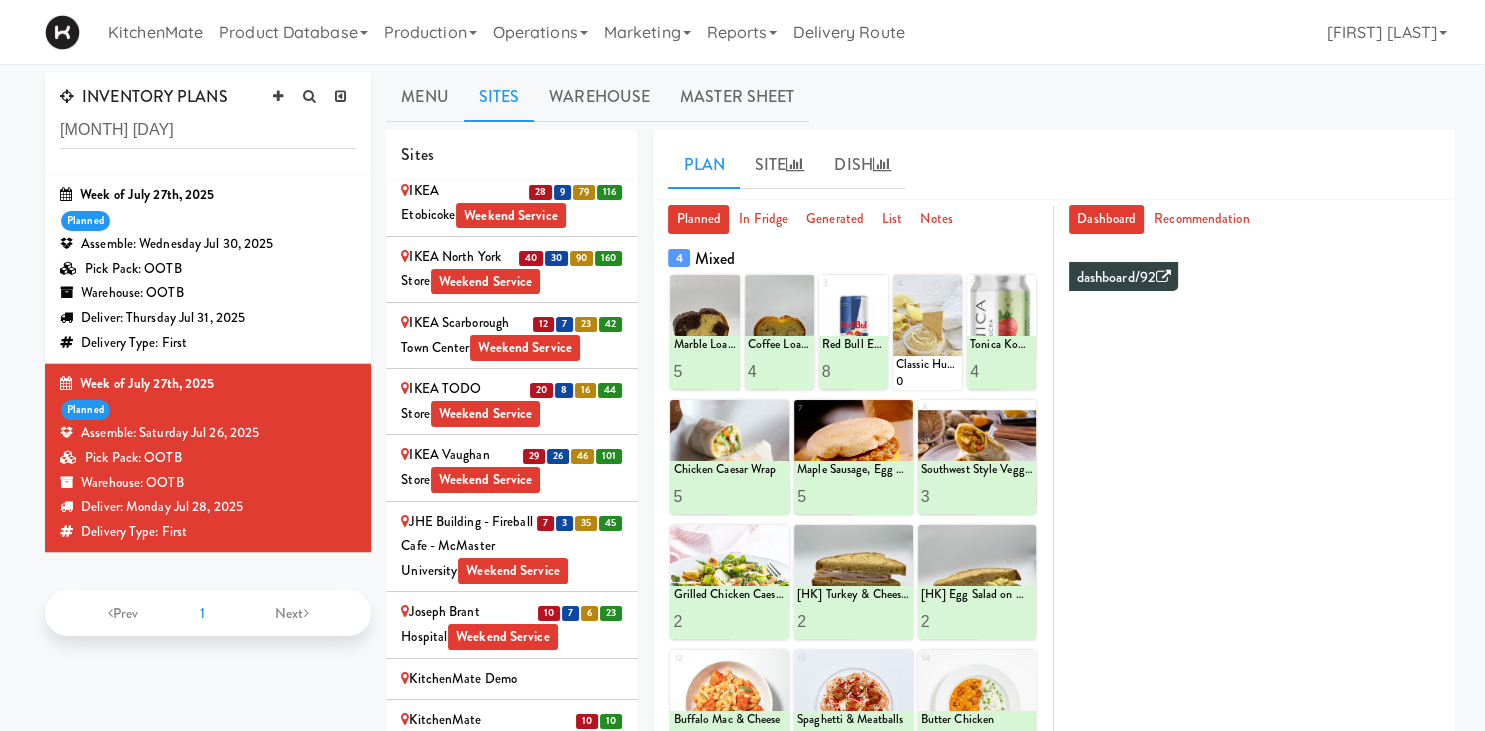 scroll, scrollTop: 2255, scrollLeft: 0, axis: vertical 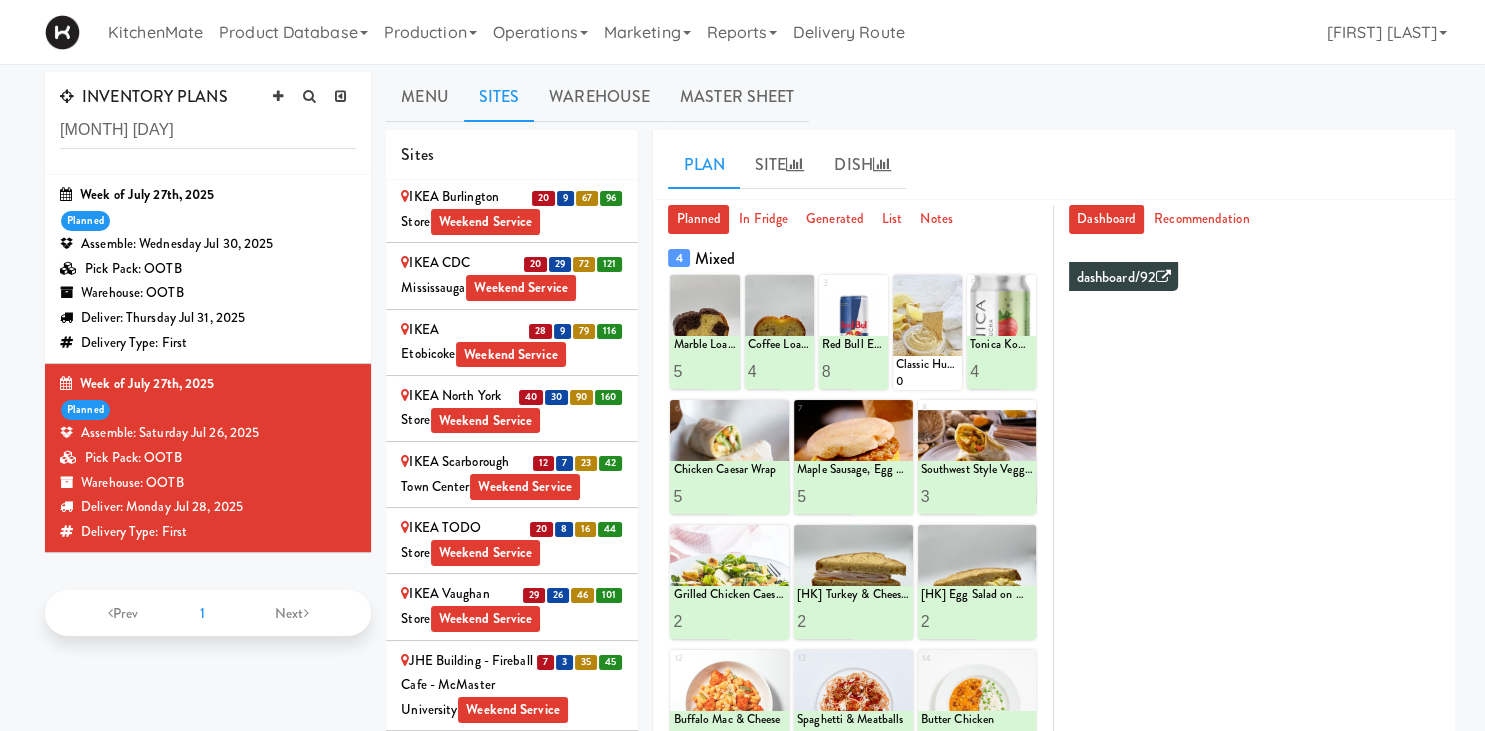 click on "IKEA North York Store  Weekend Service" at bounding box center [512, 408] 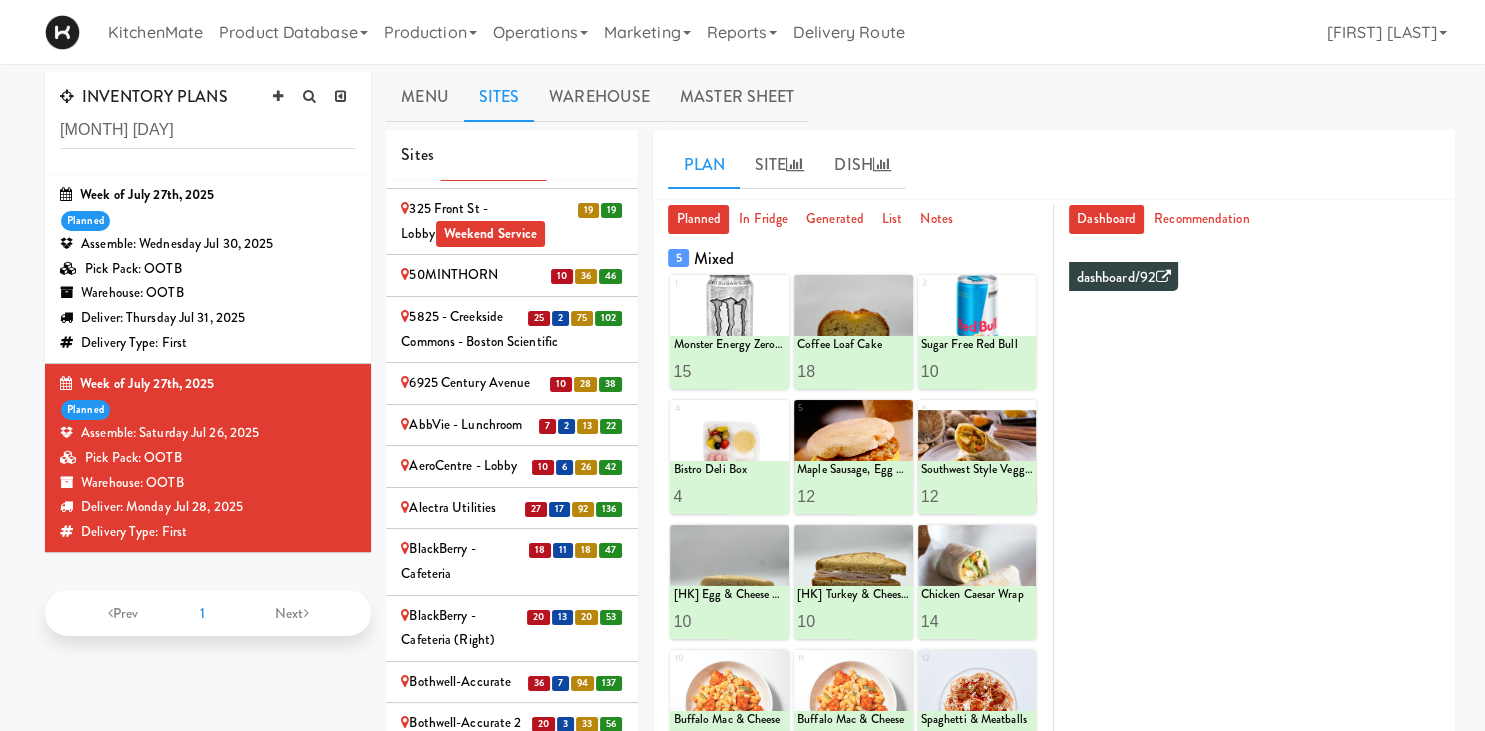 scroll, scrollTop: 974, scrollLeft: 0, axis: vertical 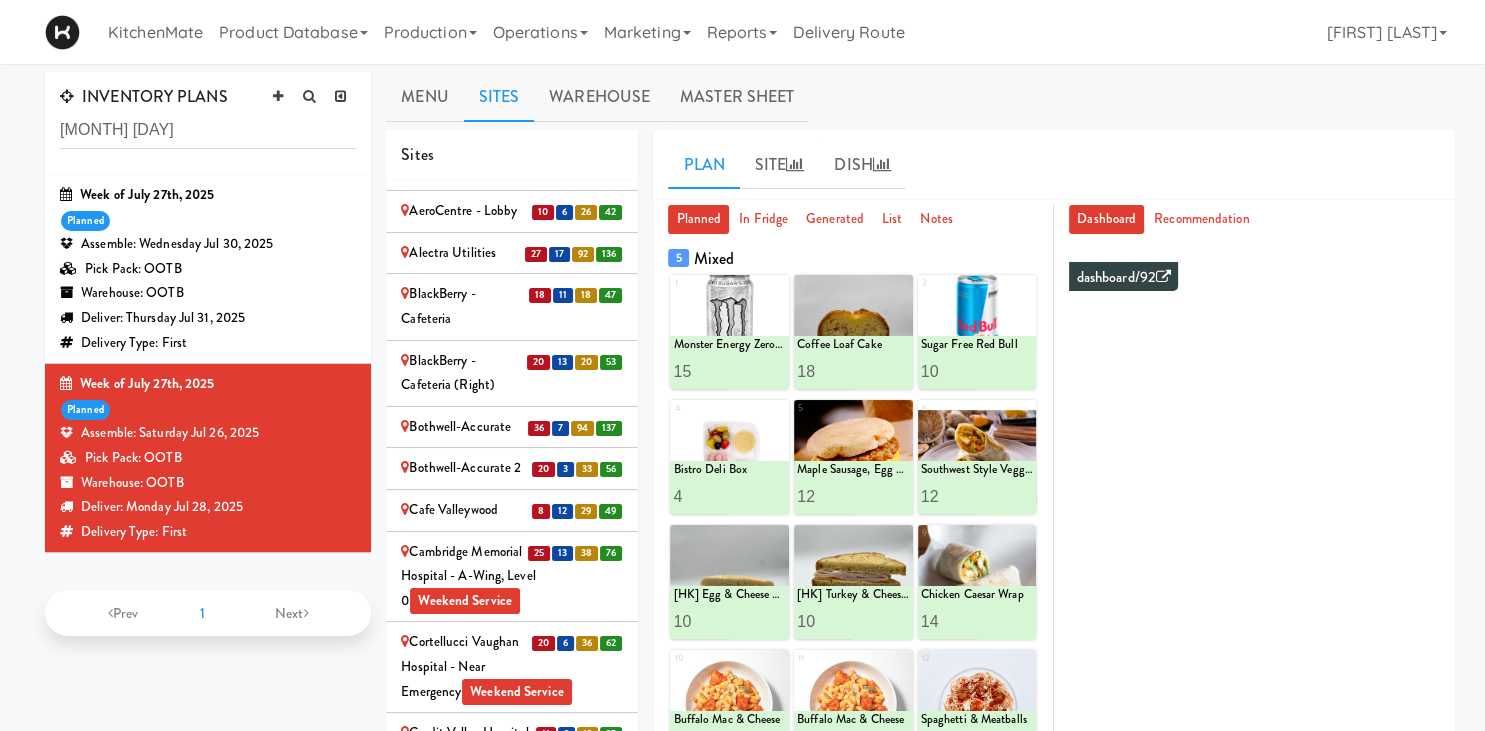 type 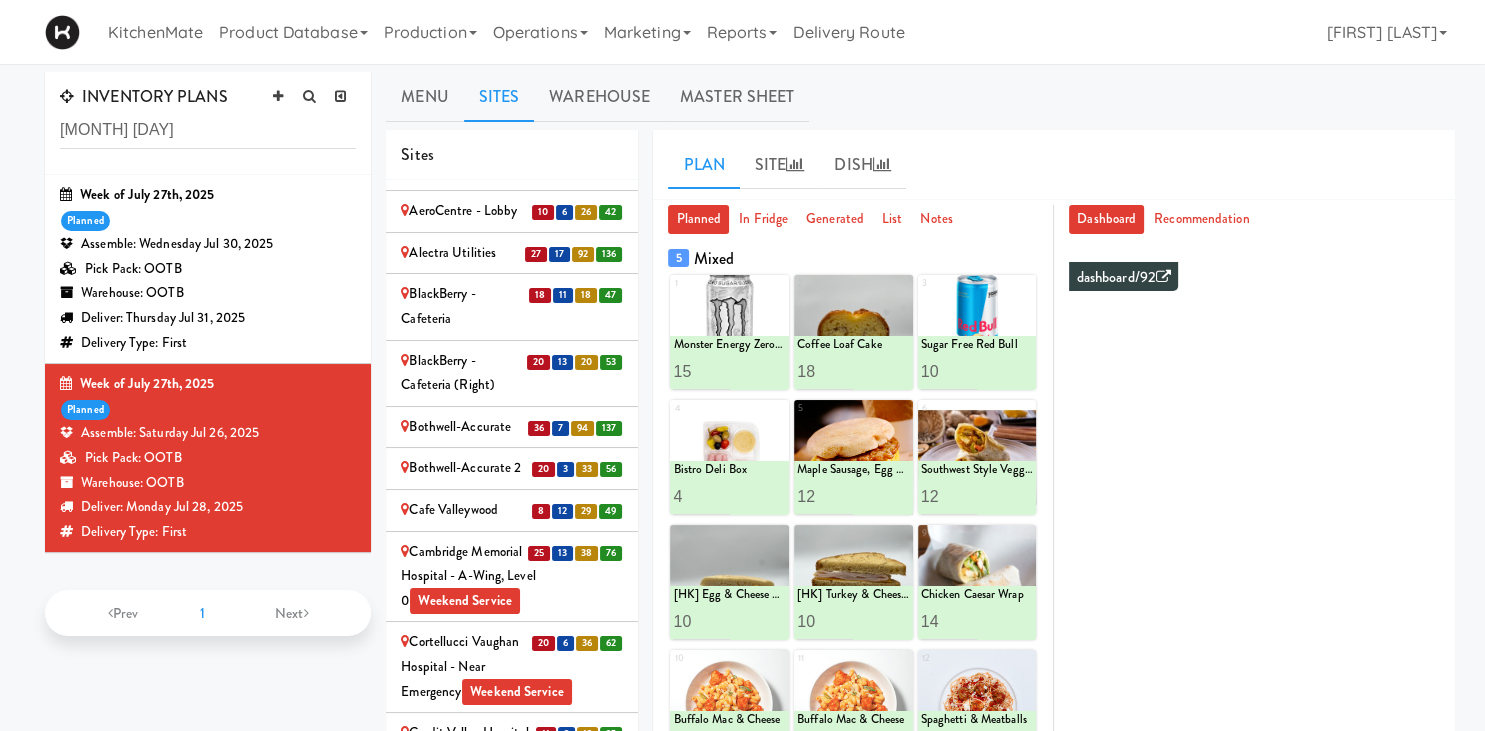 click on "Bothwell-Accurate 2" at bounding box center (512, 468) 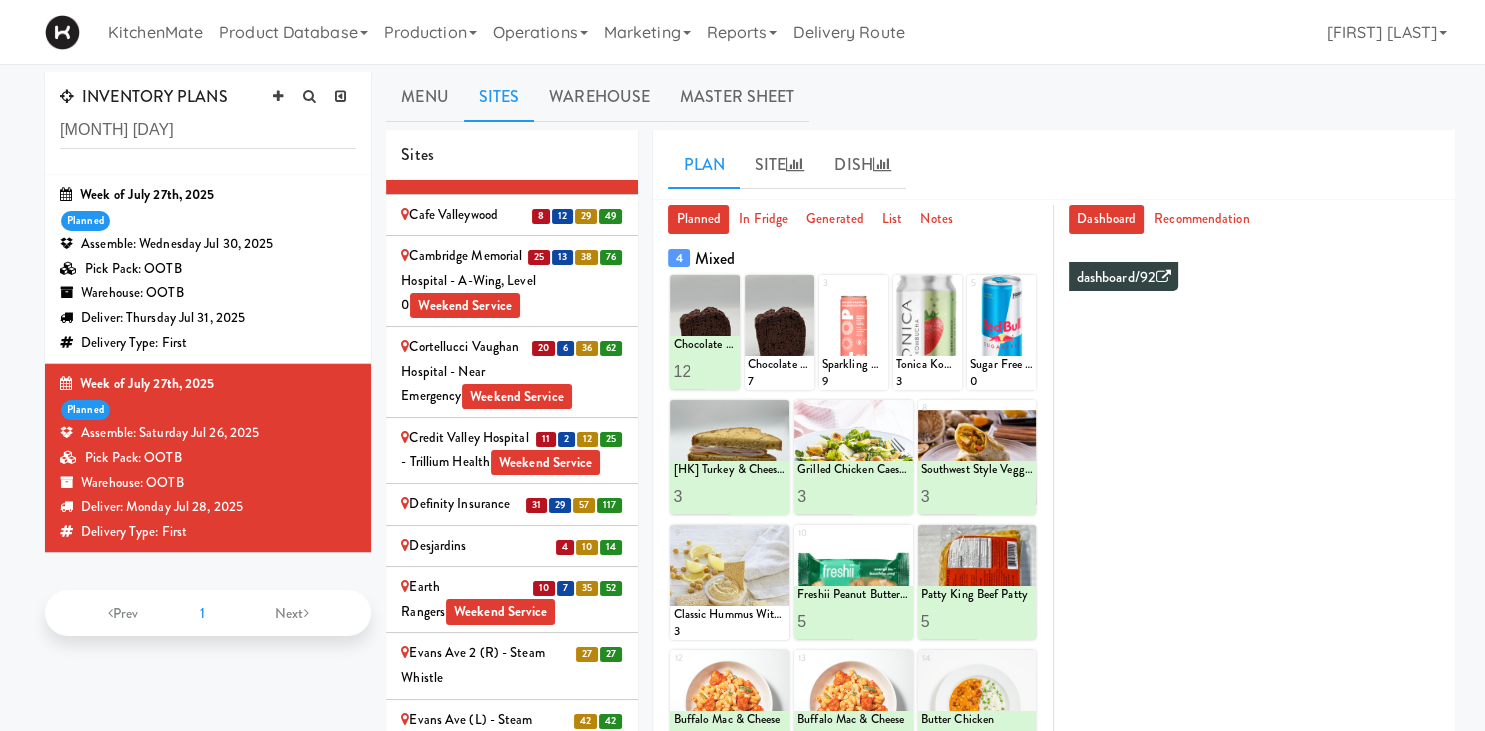 scroll, scrollTop: 1252, scrollLeft: 0, axis: vertical 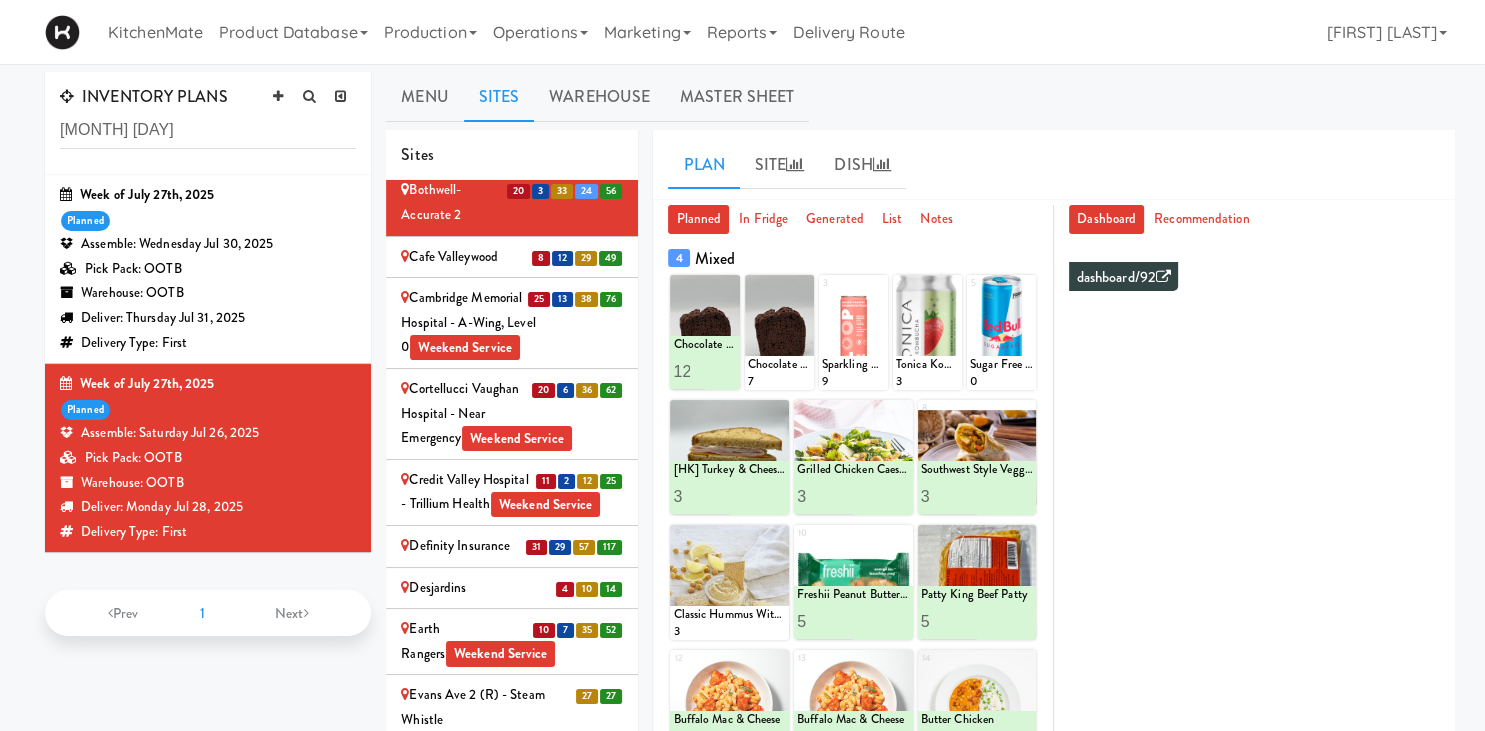 click on "Cortellucci Vaughan Hospital - near Emergency  Weekend Service" at bounding box center (512, 414) 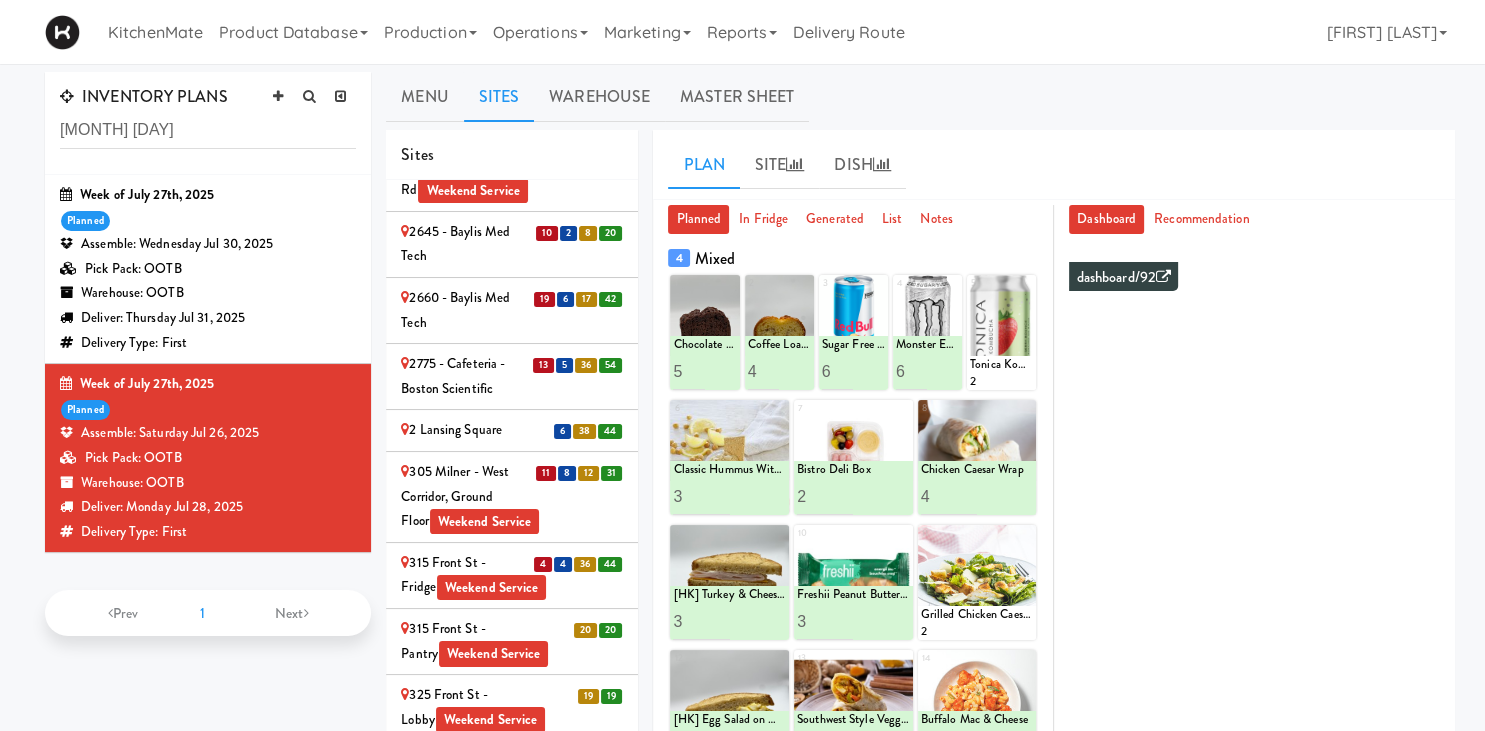 scroll, scrollTop: 278, scrollLeft: 0, axis: vertical 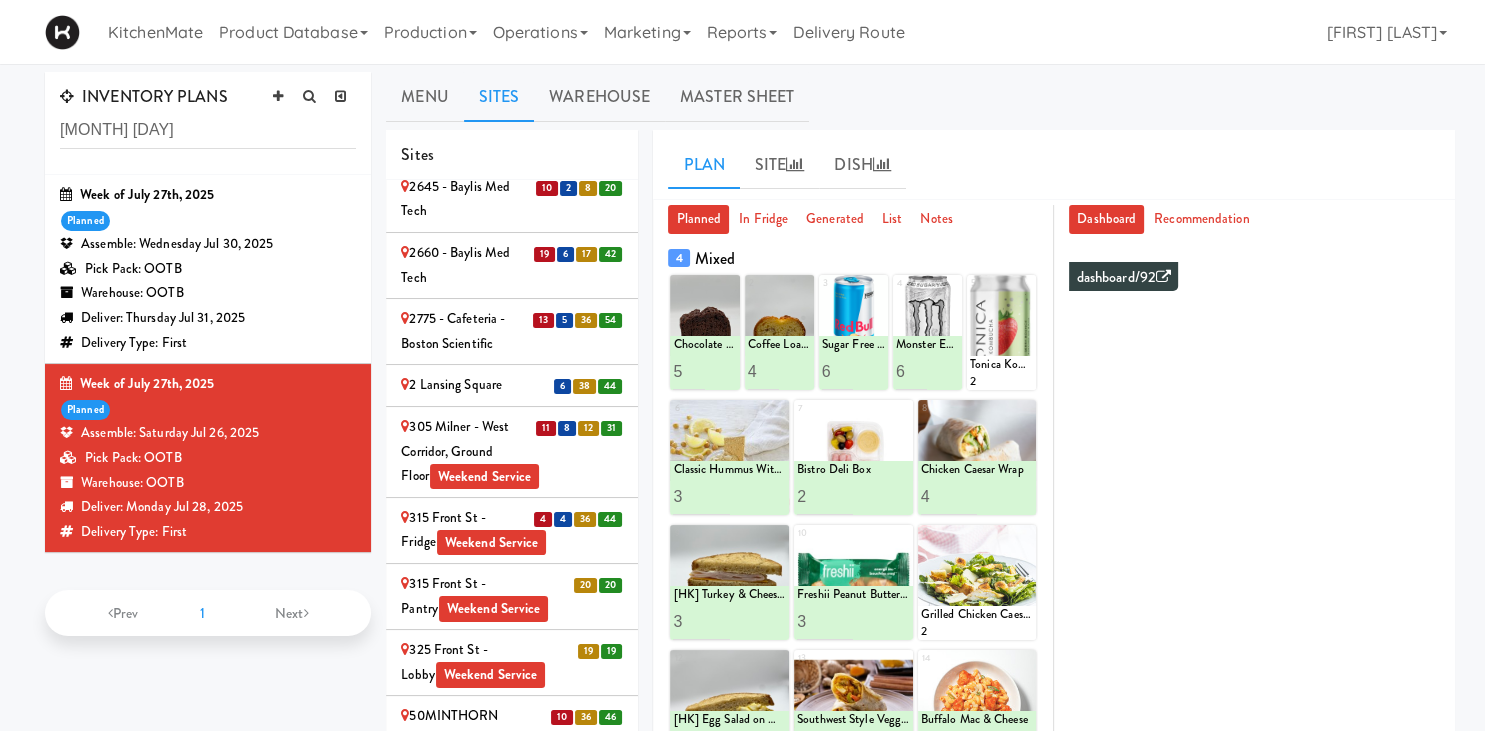 click on "305 Milner - West Corridor, Ground Floor  Weekend Service" at bounding box center (512, 452) 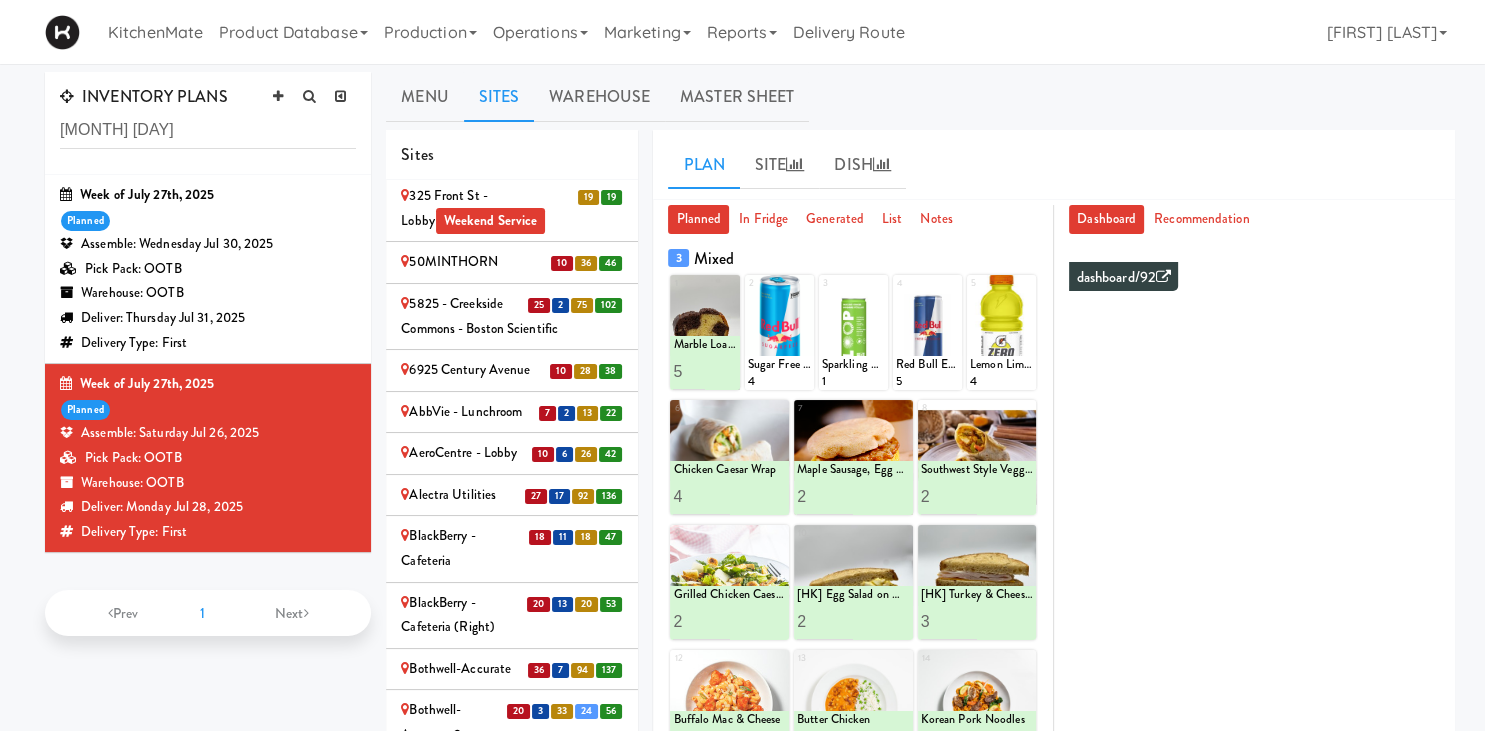 scroll, scrollTop: 835, scrollLeft: 0, axis: vertical 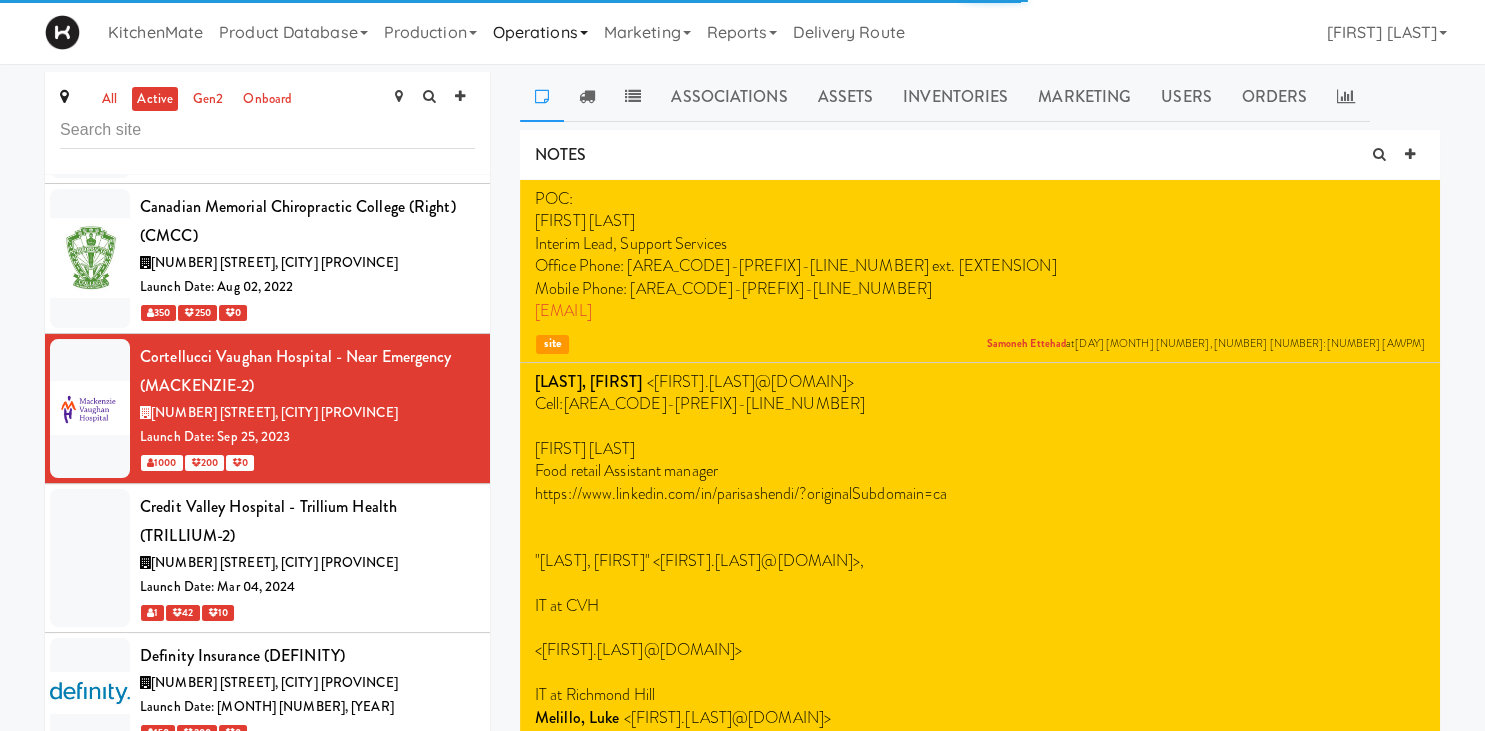 click on "Operations" at bounding box center [540, 32] 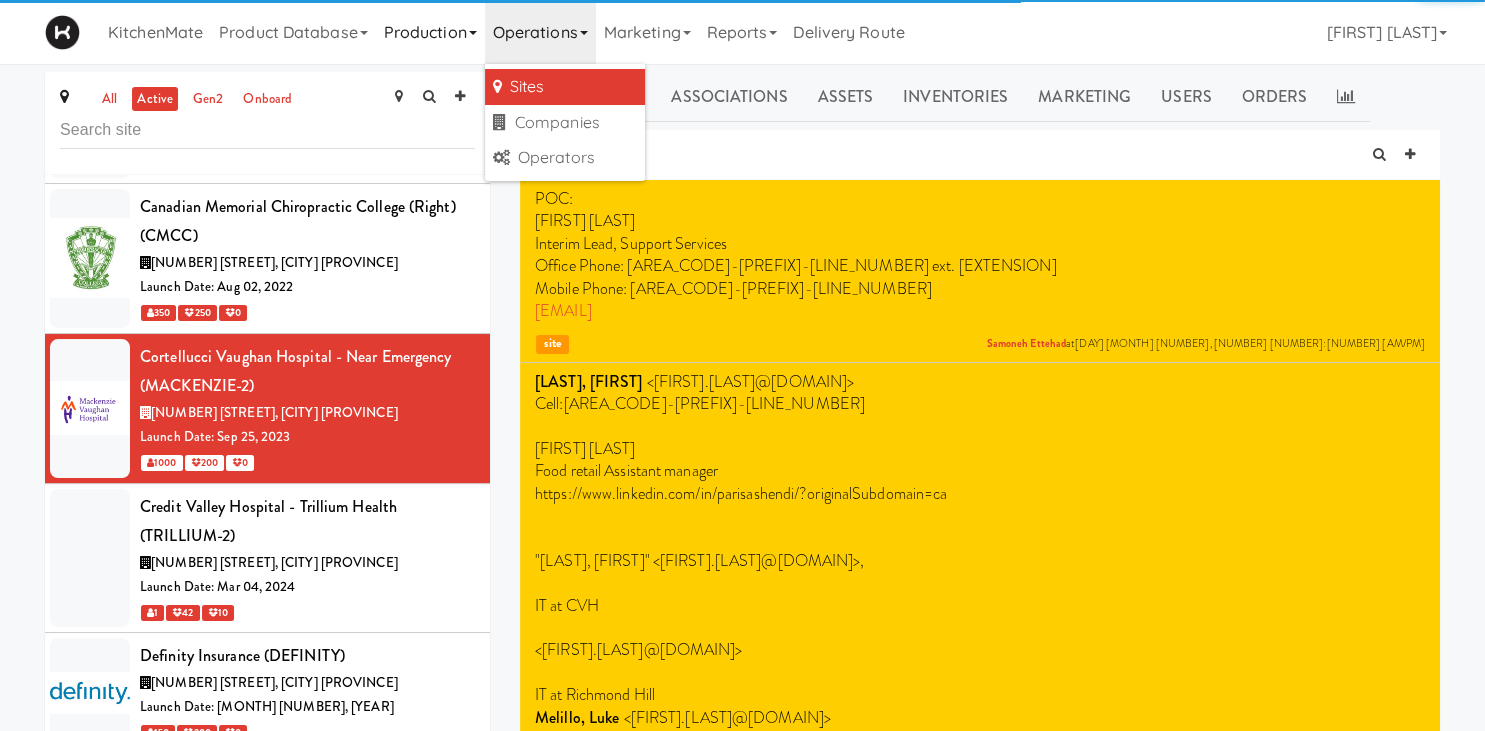 click on "Production" at bounding box center (430, 32) 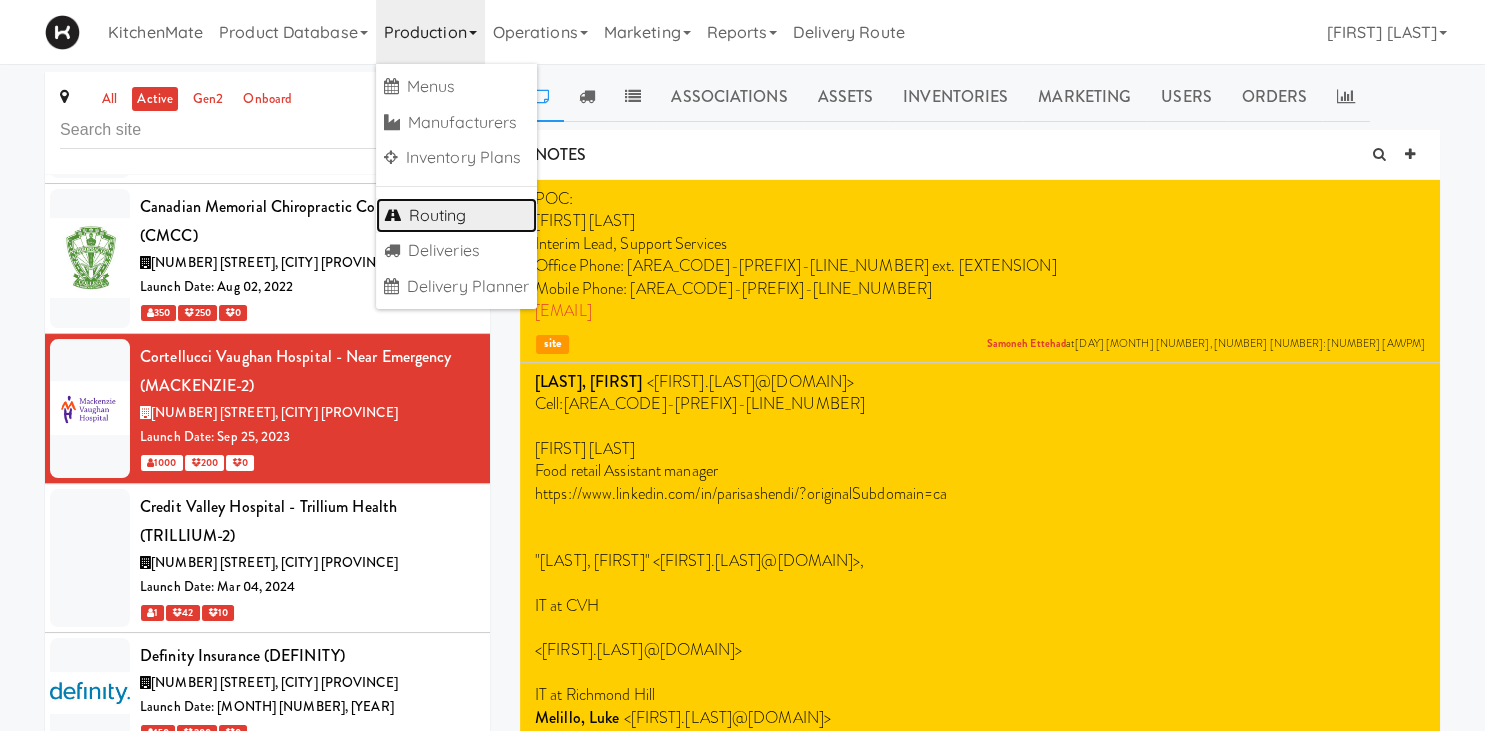 click on "Routing" at bounding box center (457, 216) 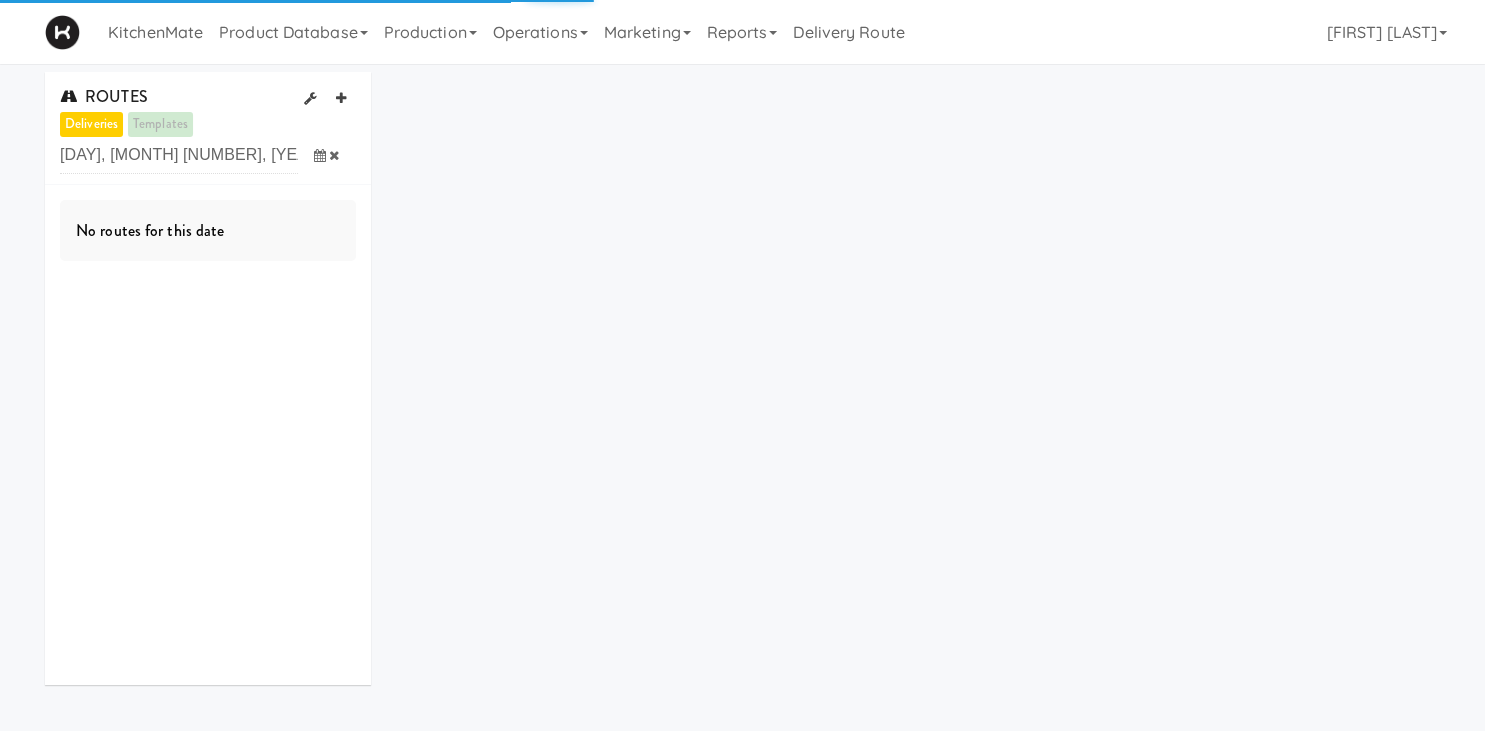 click at bounding box center [320, 155] 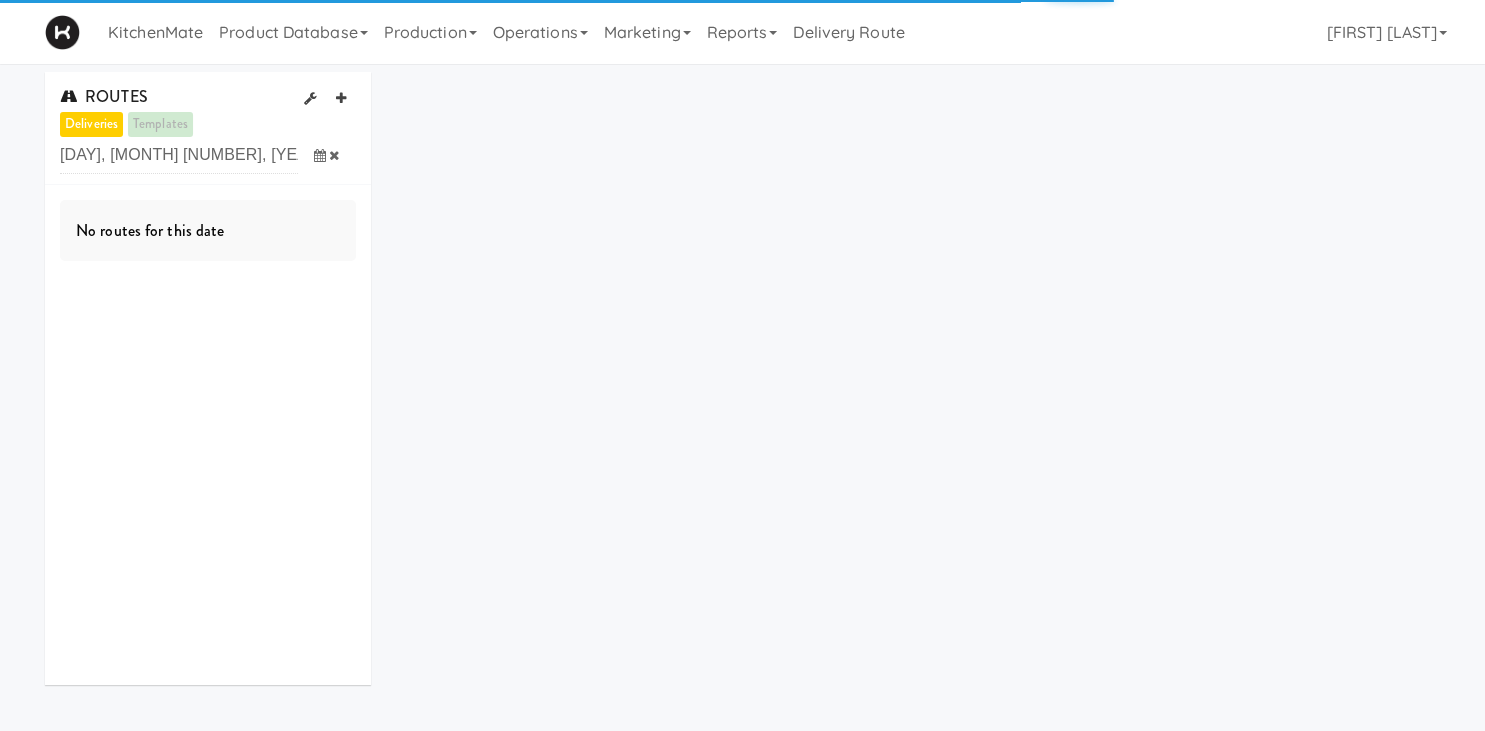 click on "No routes for this date" at bounding box center (208, 435) 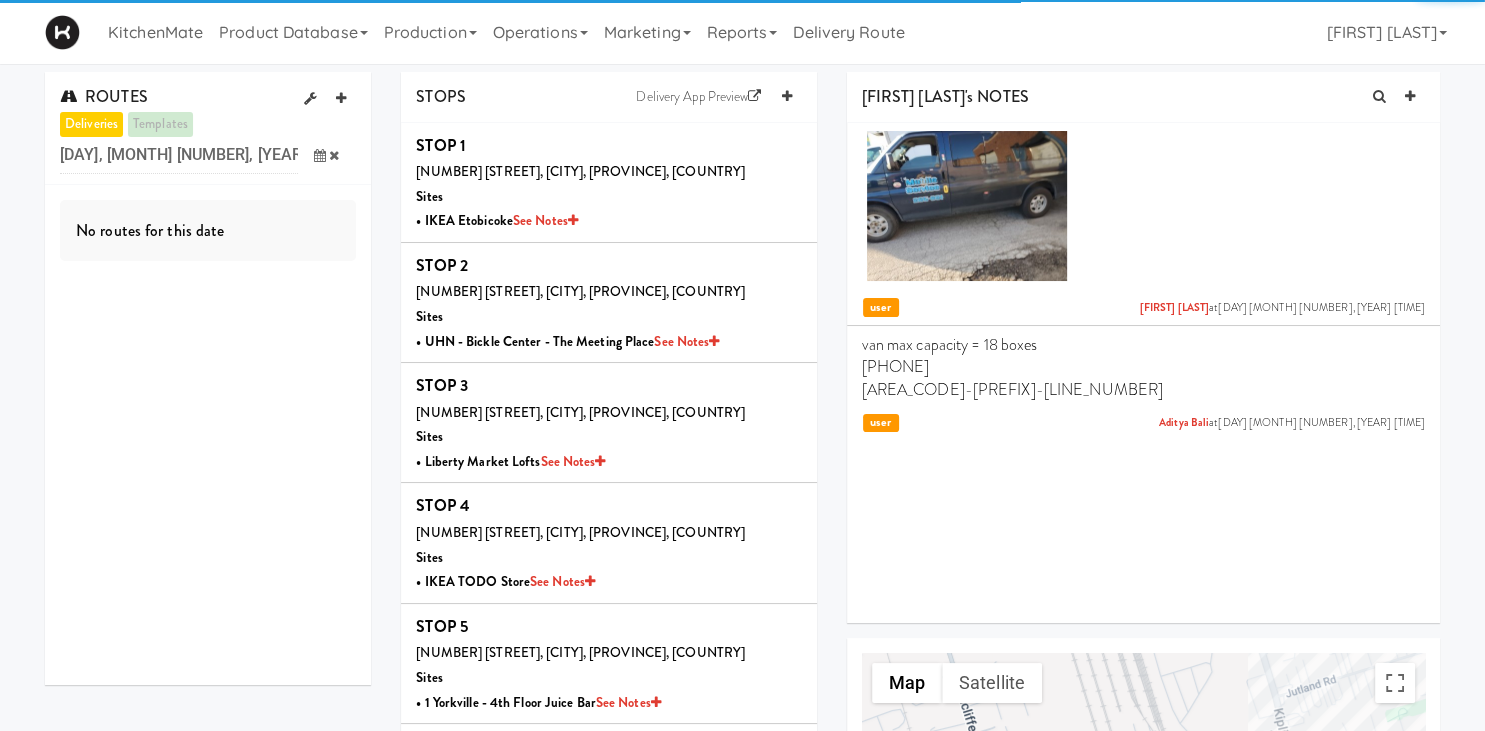 click at bounding box center (327, 155) 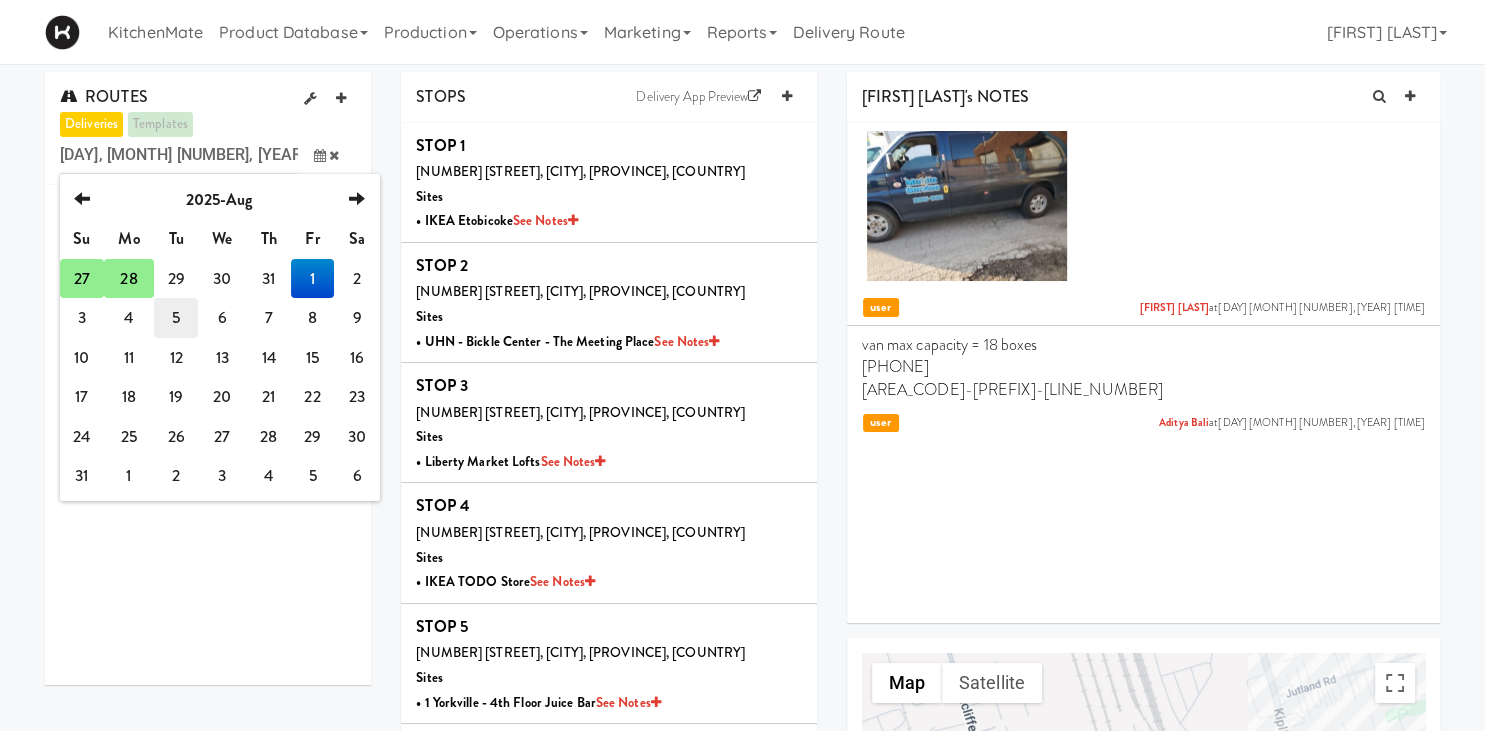 click on "5" at bounding box center [176, 318] 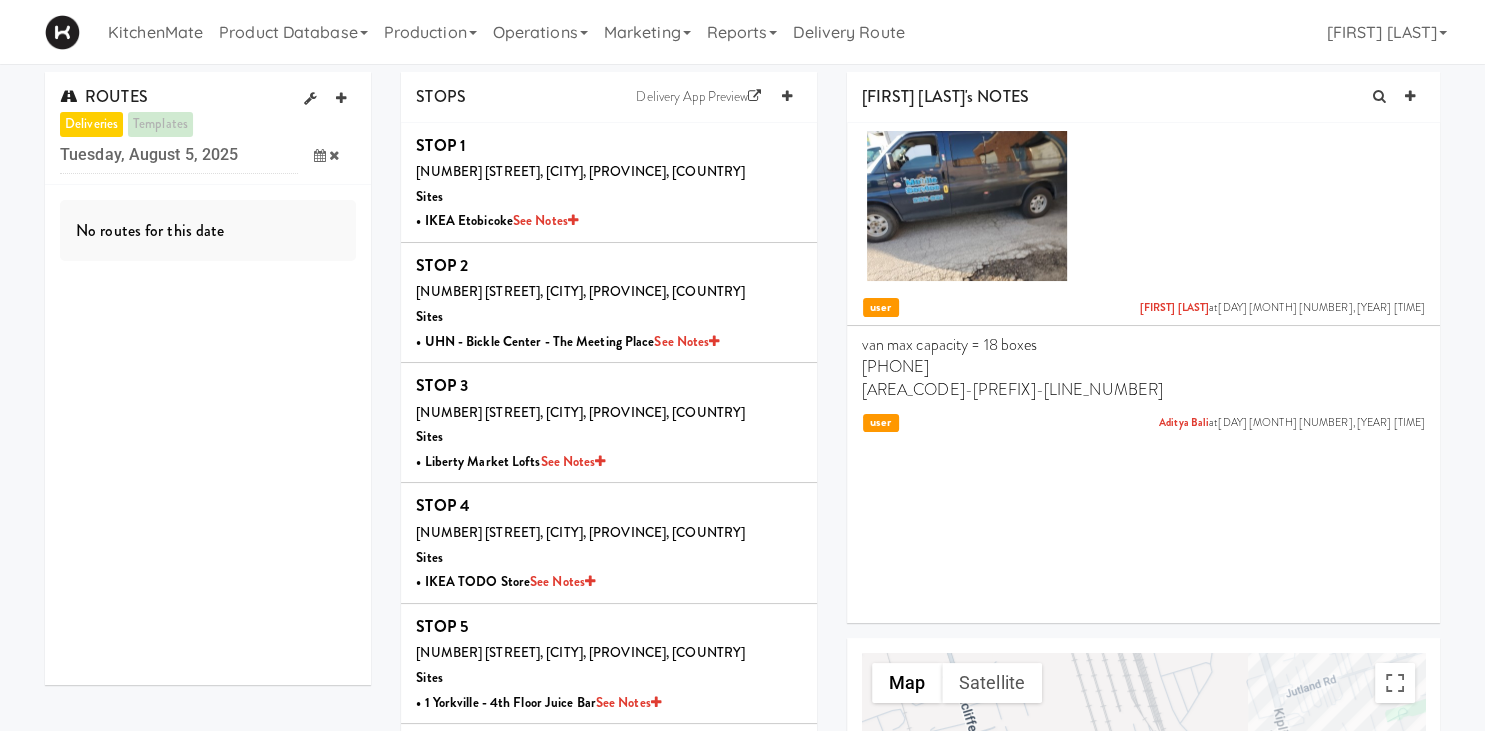 click at bounding box center (320, 155) 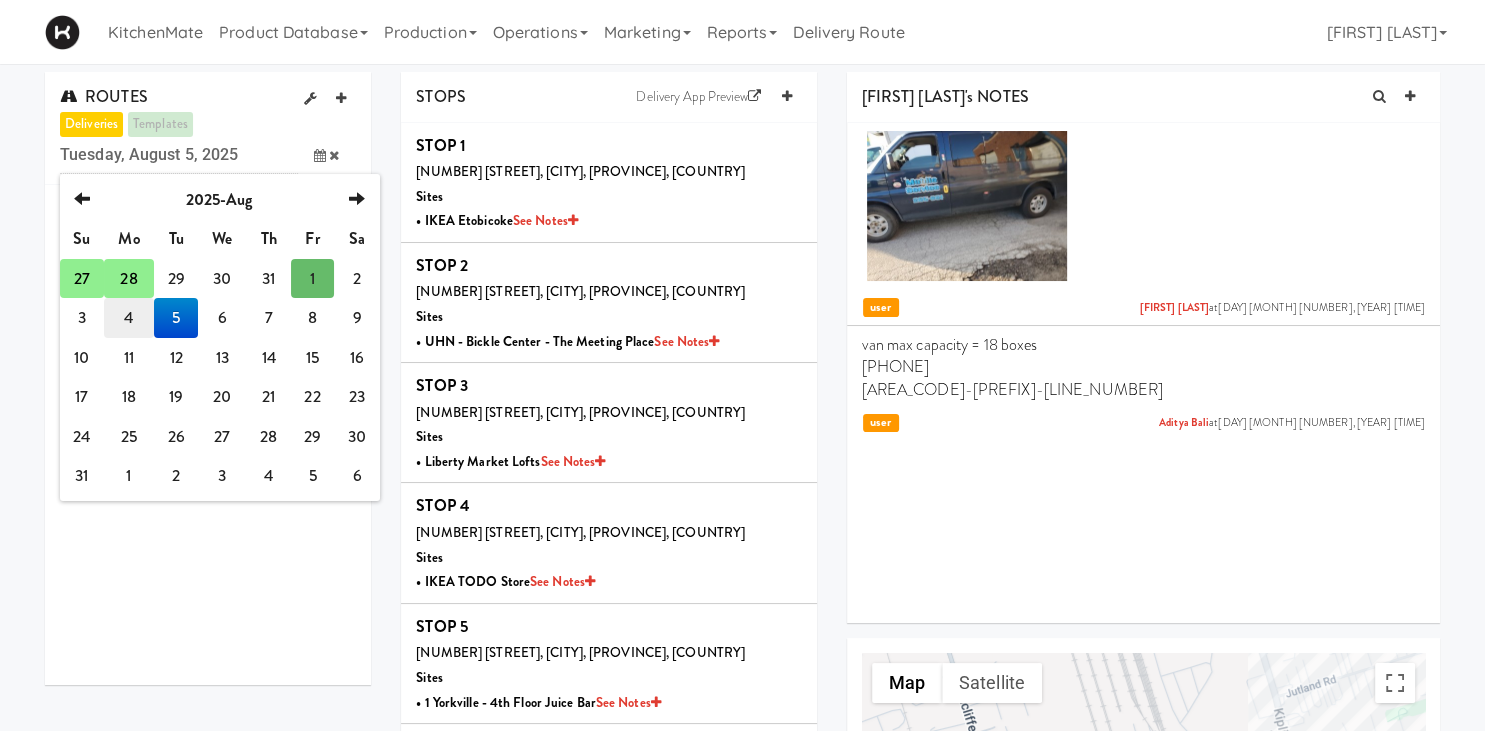 click on "4" at bounding box center (129, 318) 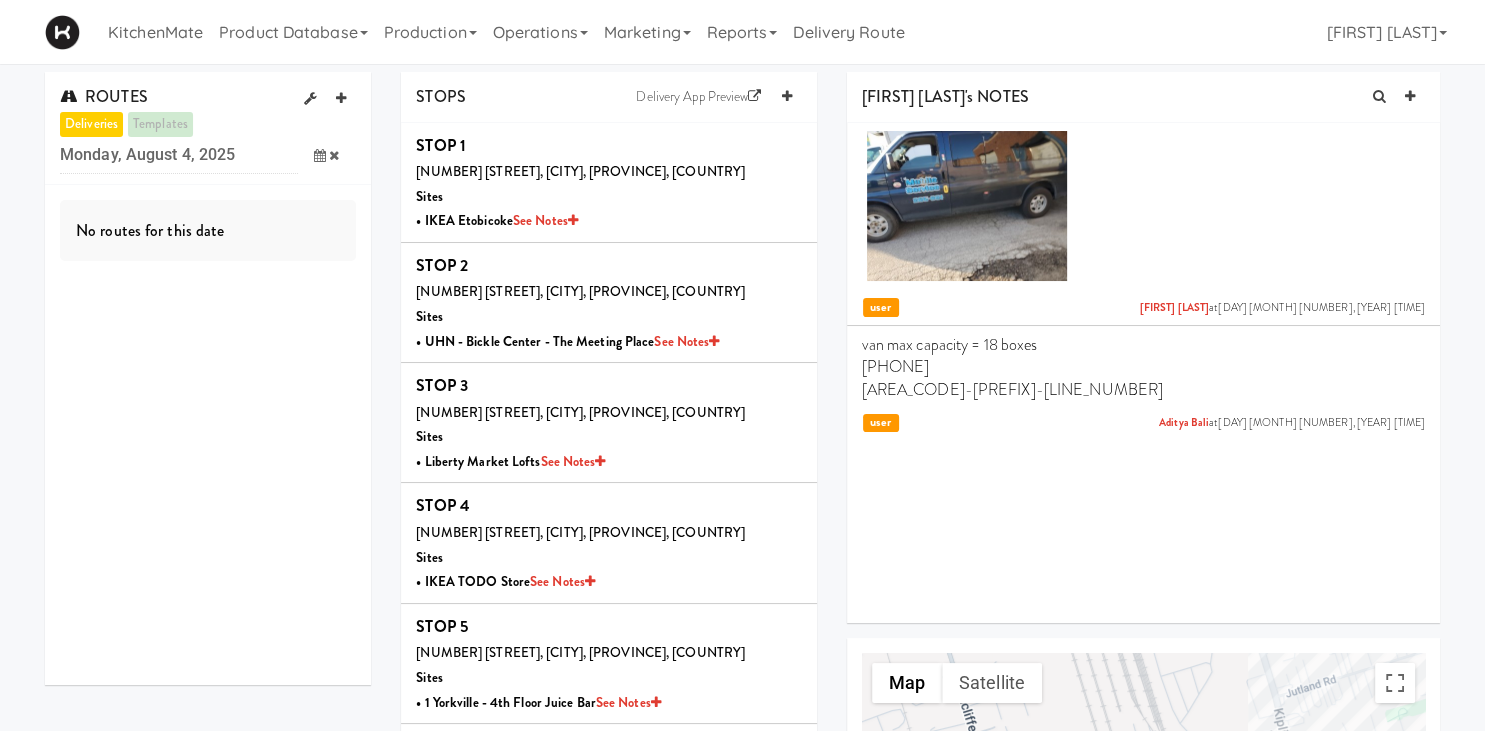 click at bounding box center [327, 155] 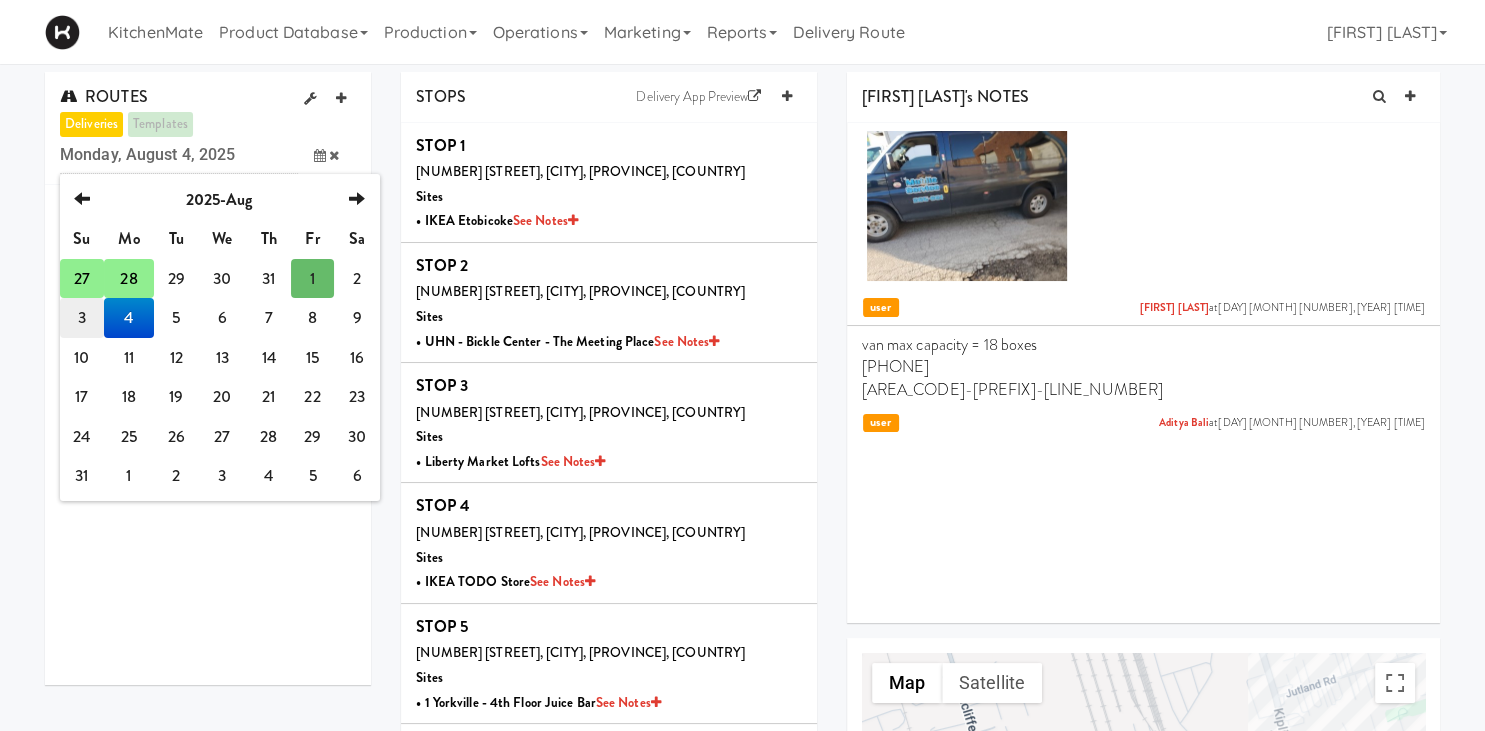 click on "3" at bounding box center (82, 318) 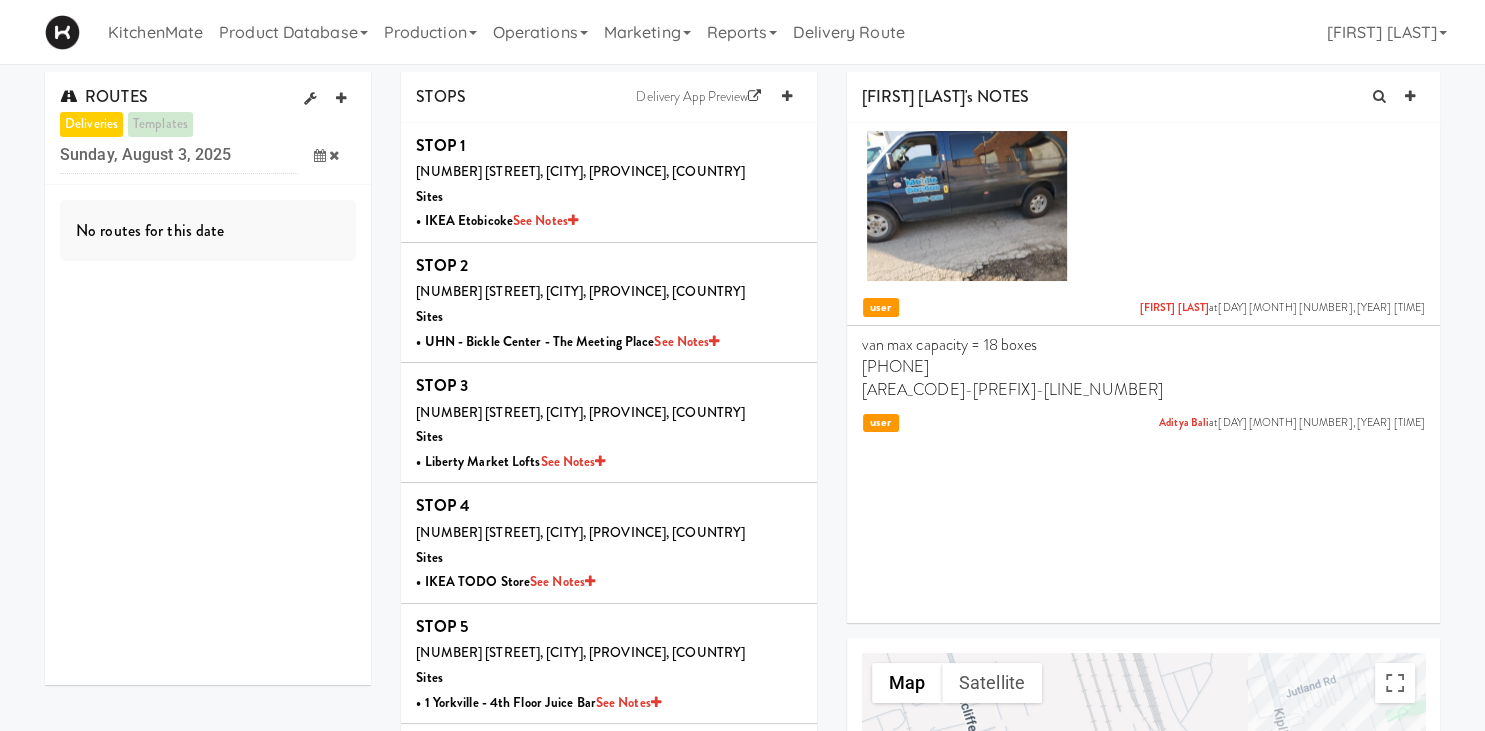 click at bounding box center (327, 155) 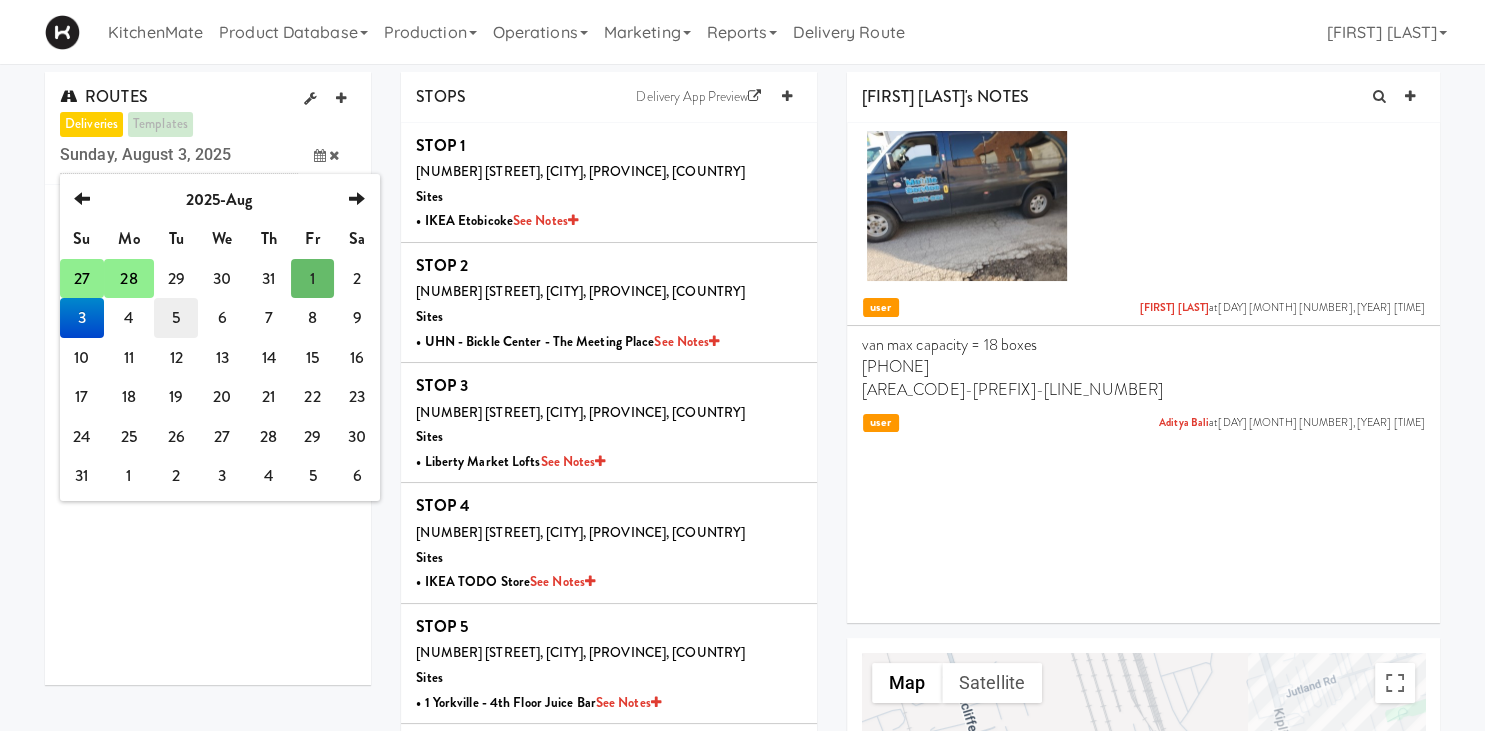 click on "5" at bounding box center (176, 318) 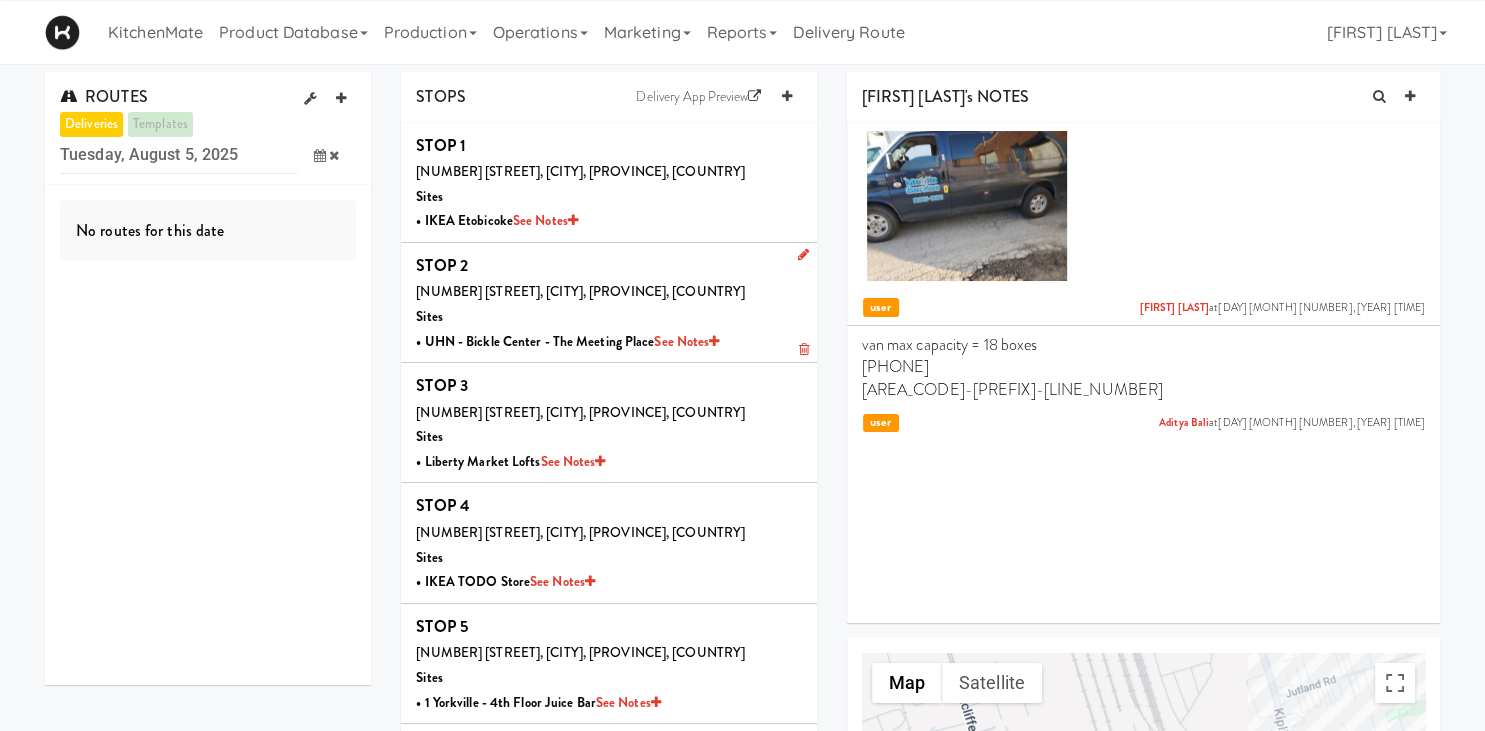 scroll, scrollTop: 0, scrollLeft: 0, axis: both 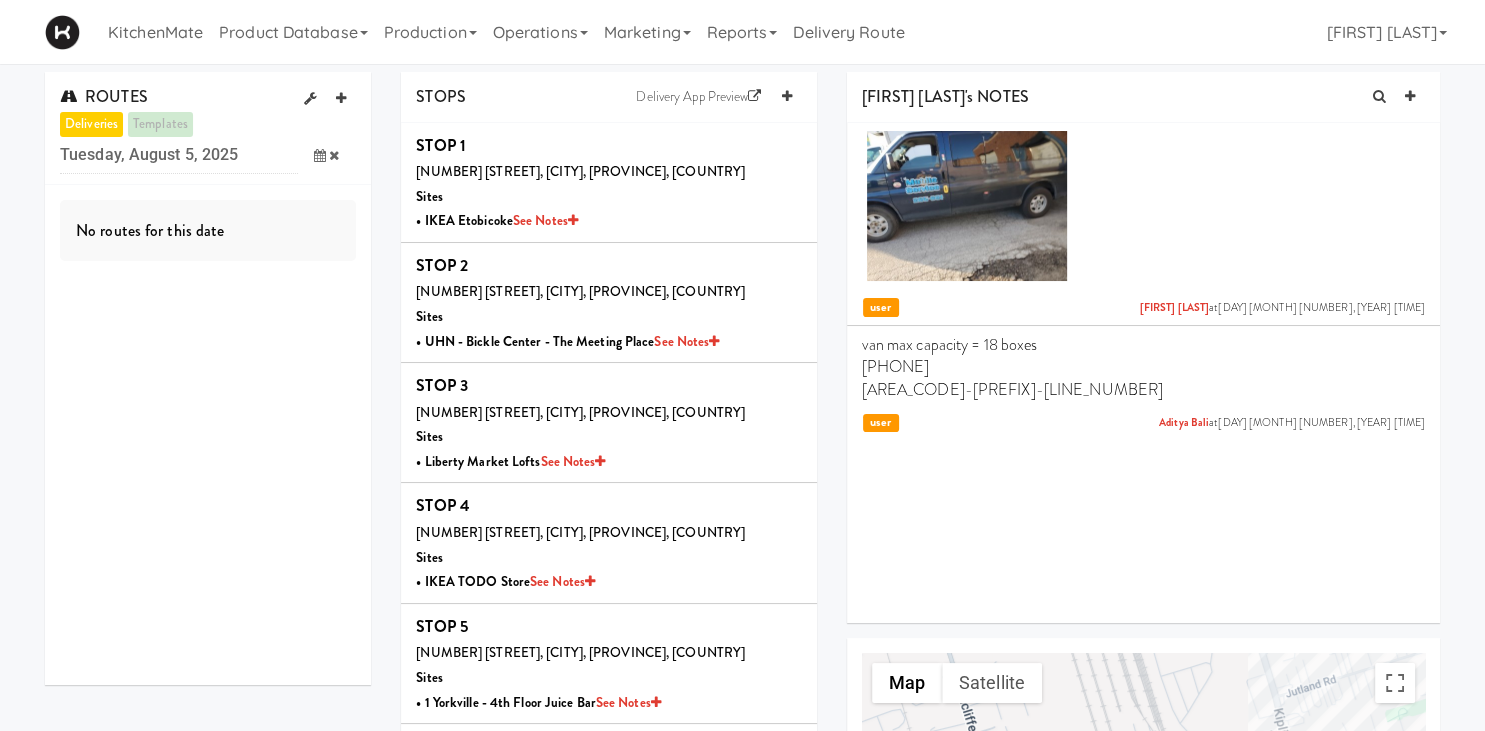 click at bounding box center (327, 155) 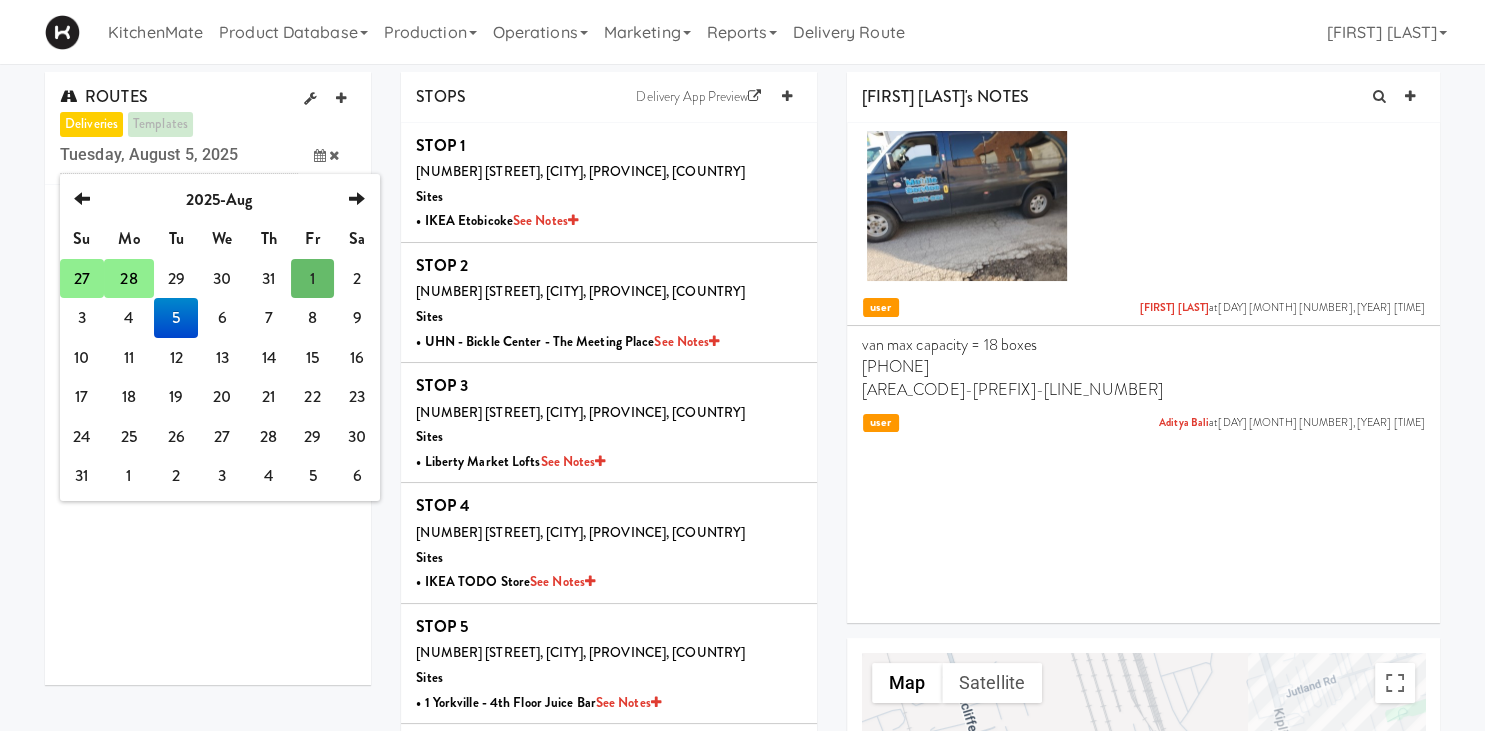 click on "28" at bounding box center (129, 279) 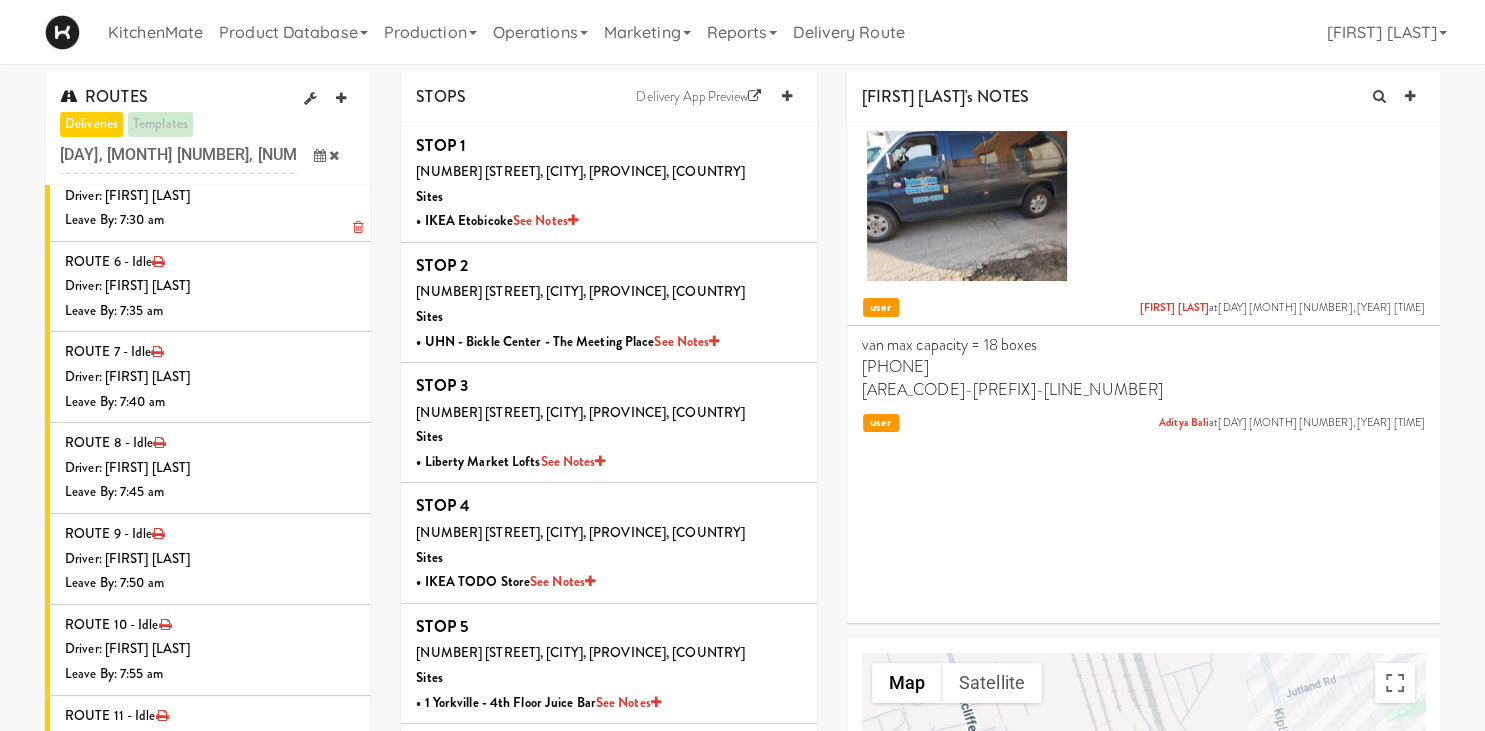 scroll, scrollTop: 0, scrollLeft: 0, axis: both 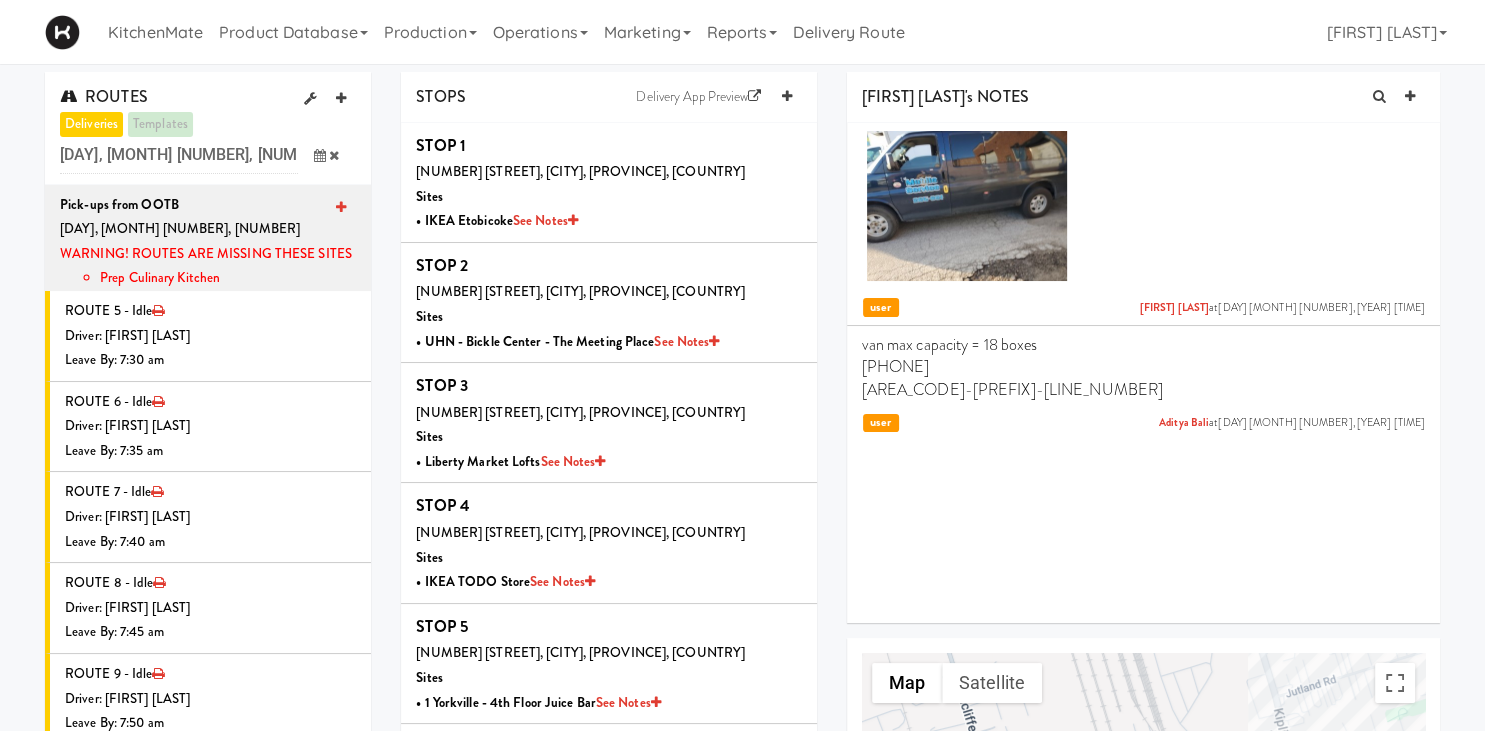 click at bounding box center (327, 155) 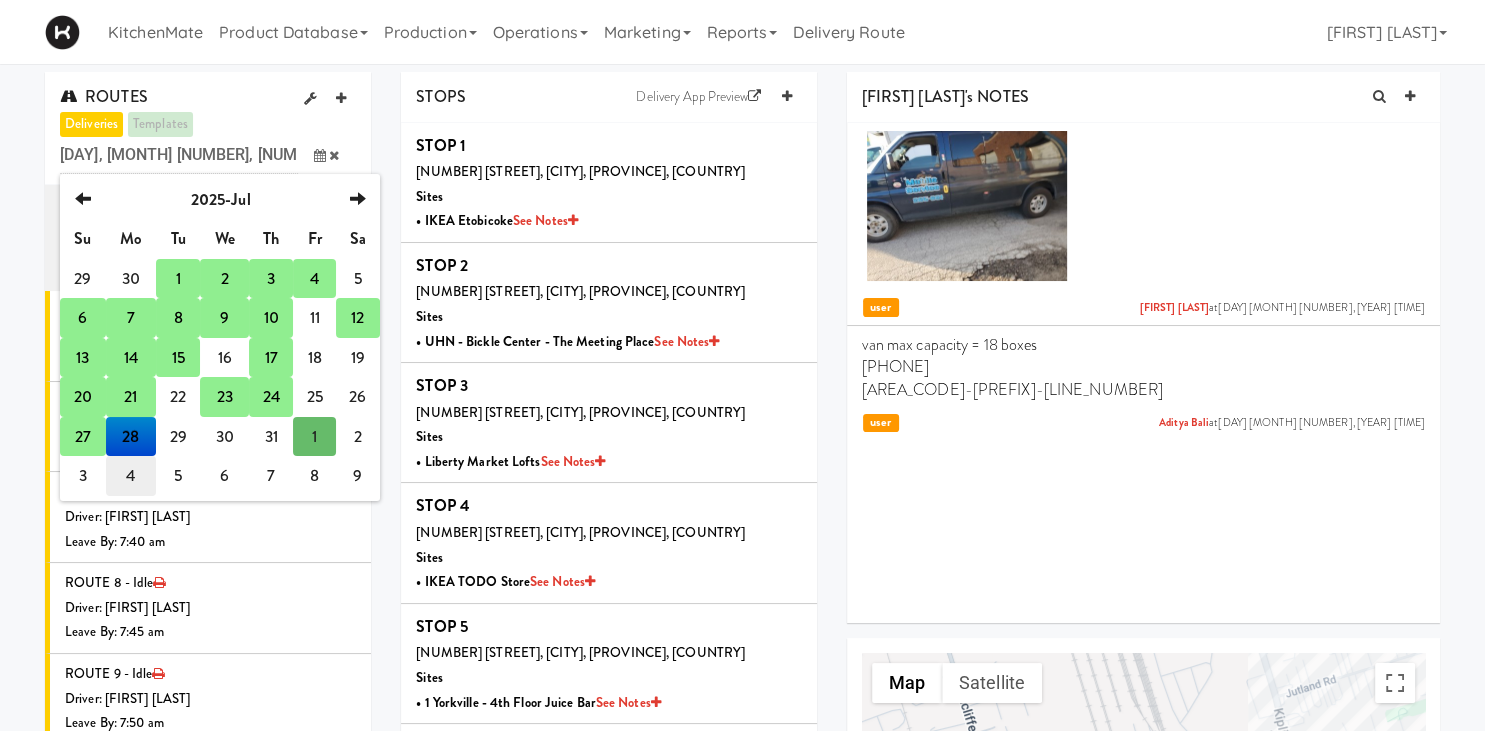 click on "4" at bounding box center [131, 476] 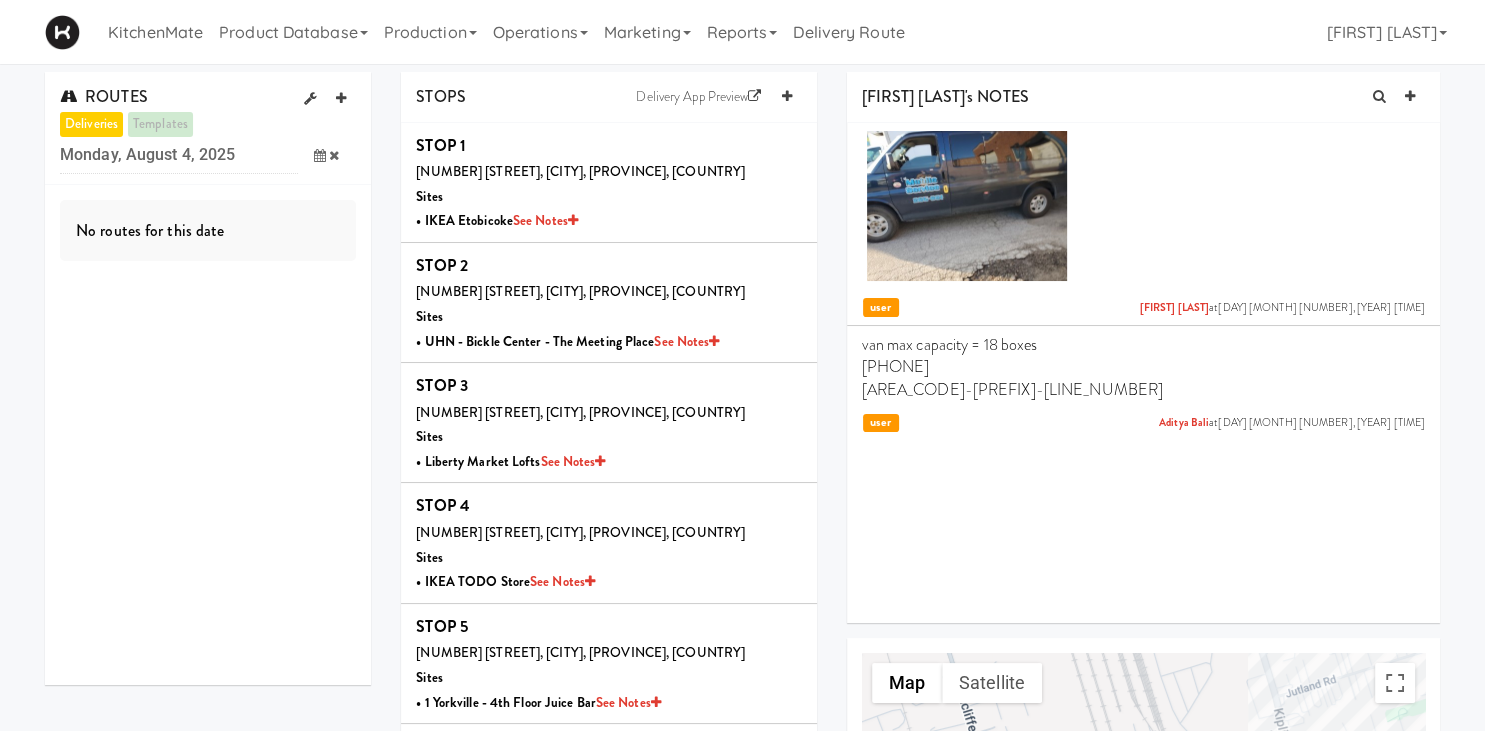 click at bounding box center [320, 155] 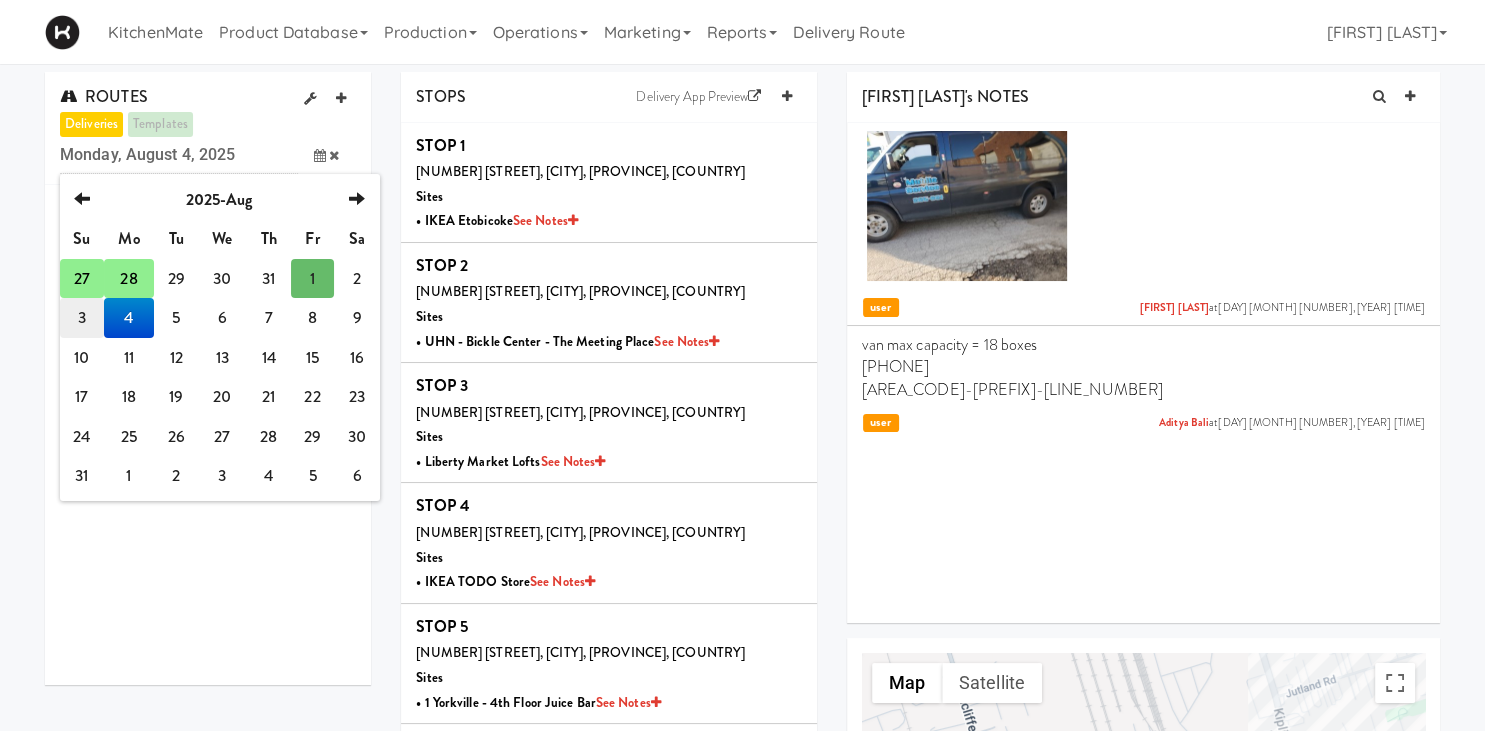 click on "3" at bounding box center (82, 318) 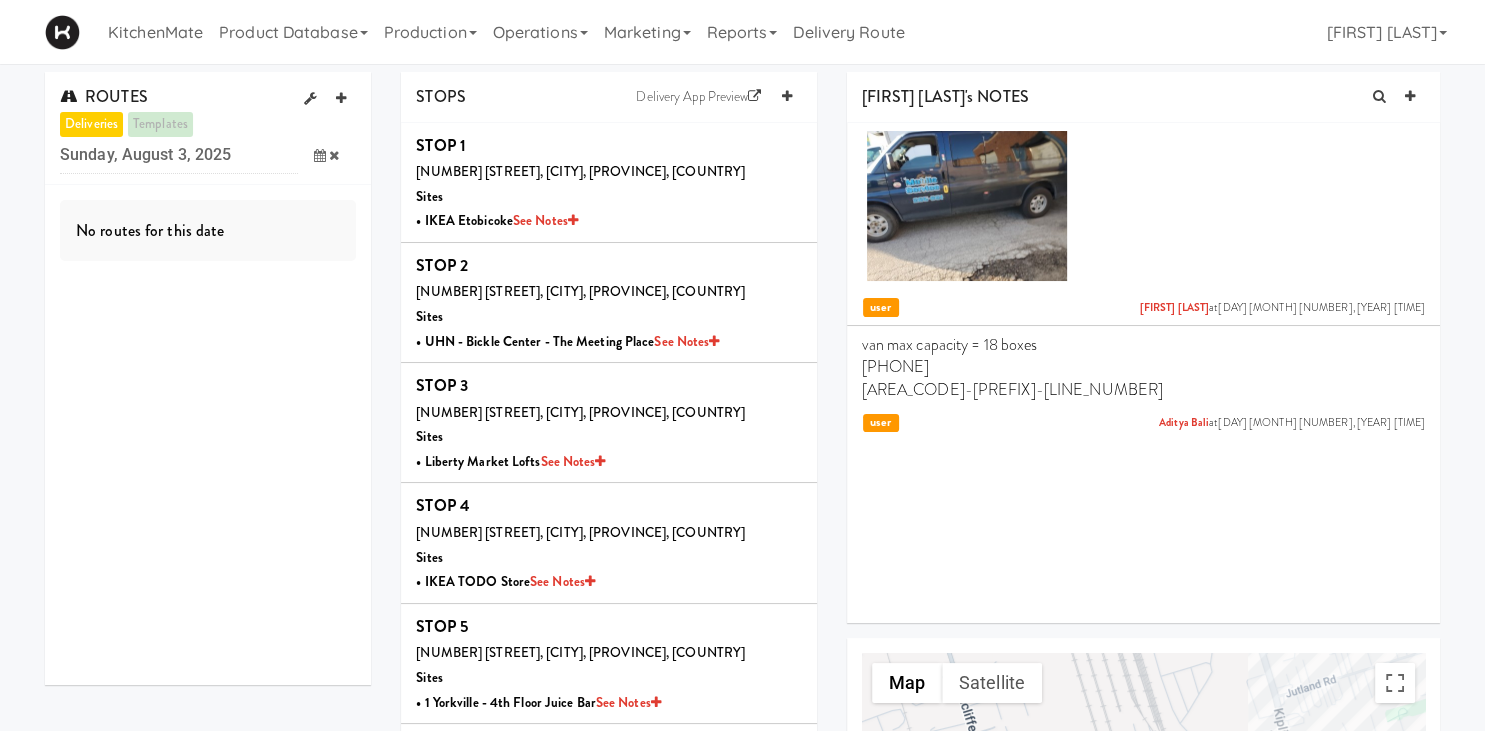 click at bounding box center (320, 155) 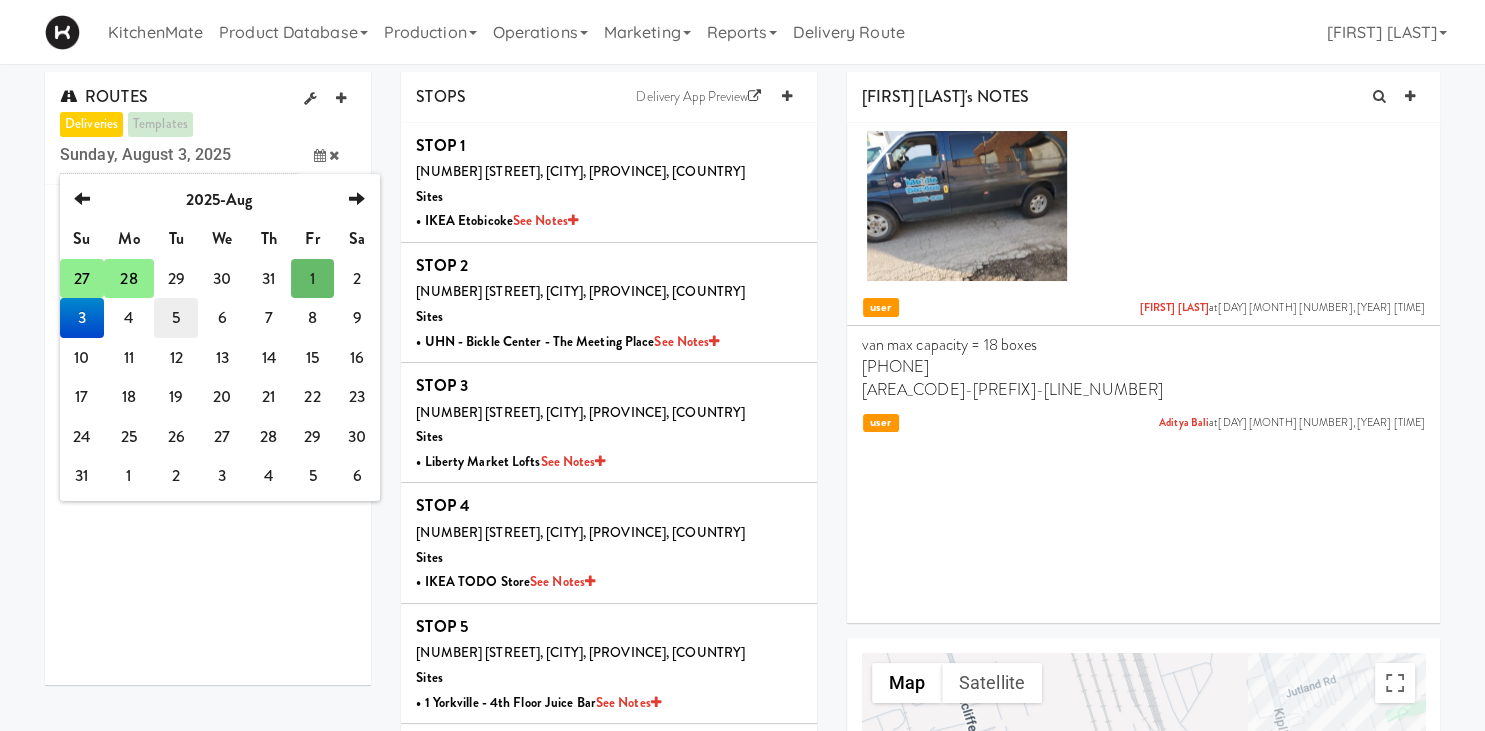 click on "5" at bounding box center [176, 318] 